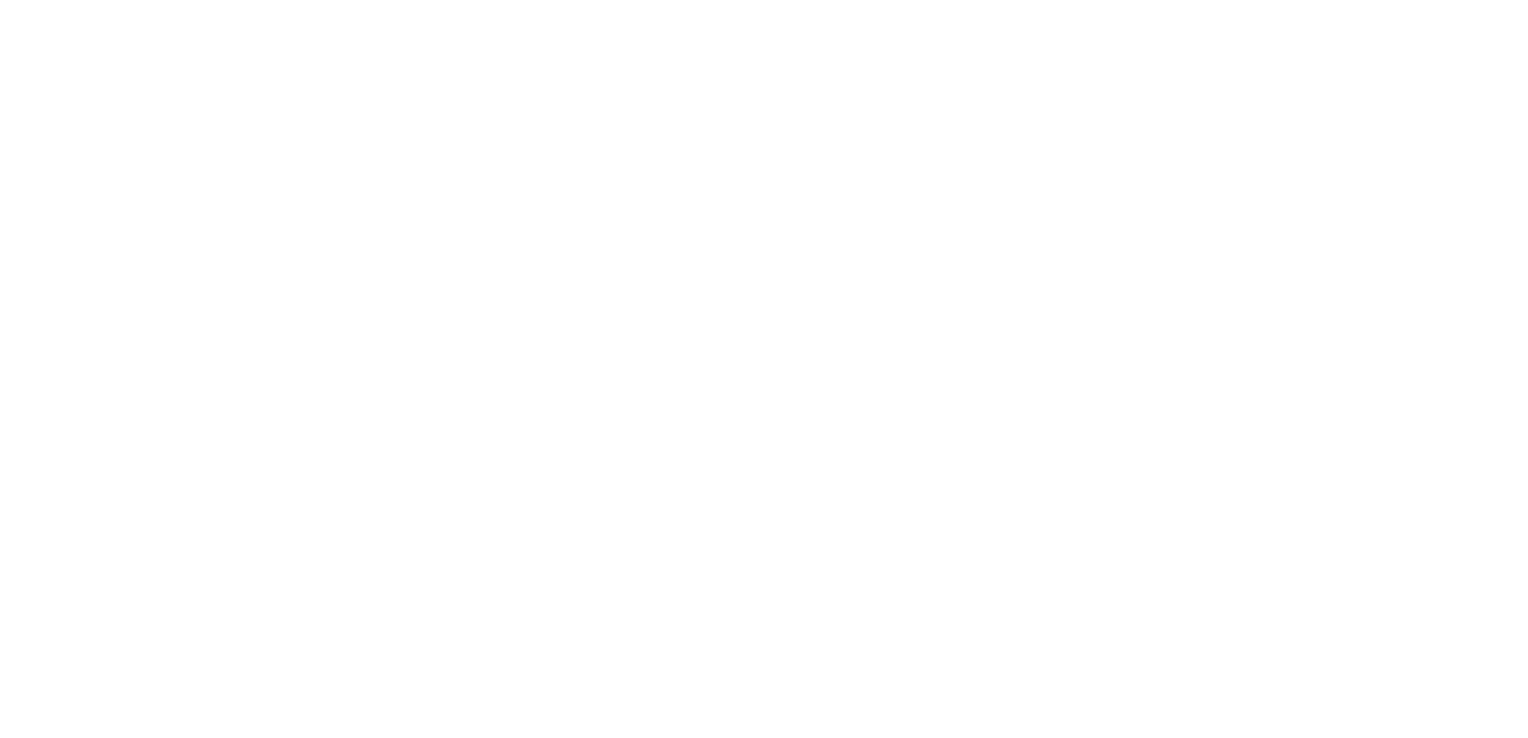scroll, scrollTop: 0, scrollLeft: 0, axis: both 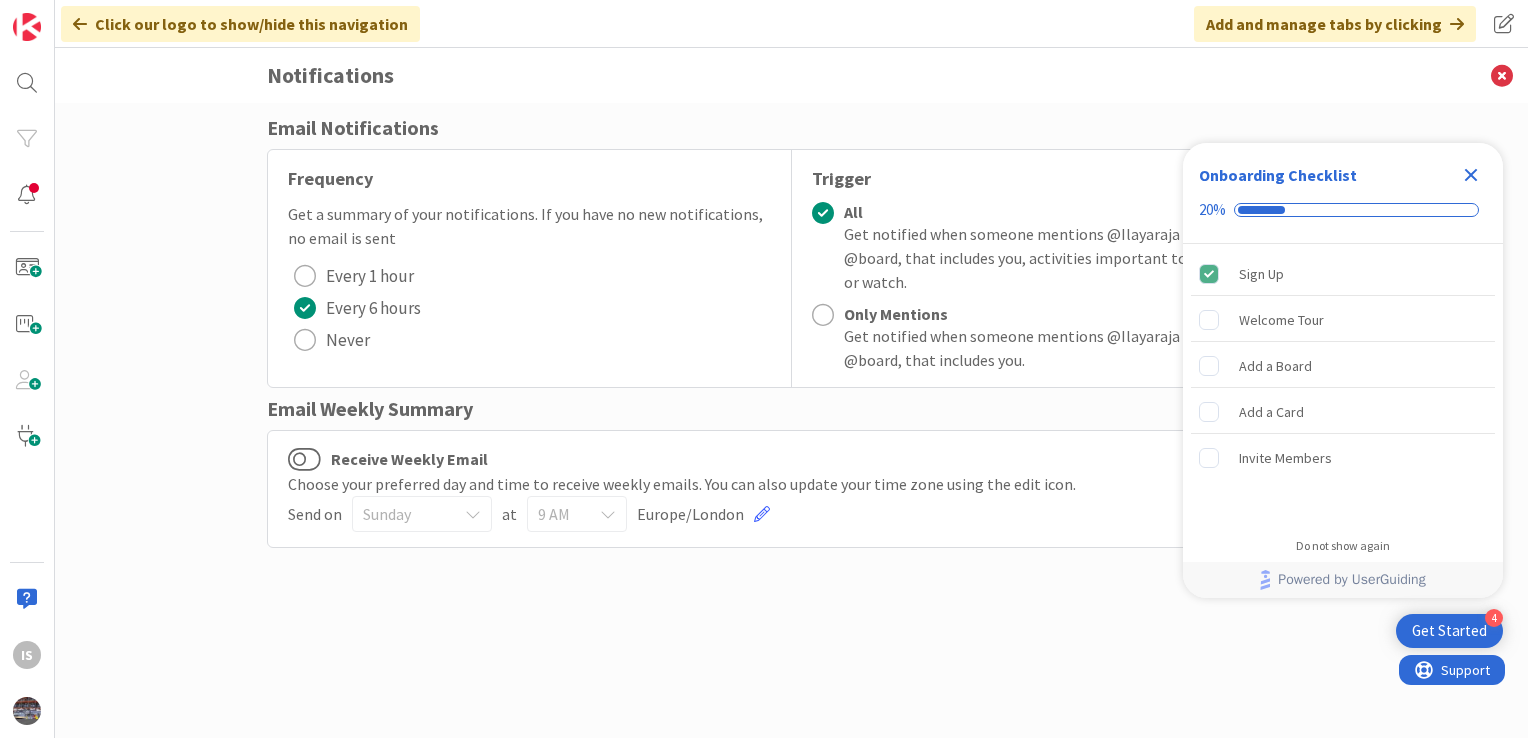 click 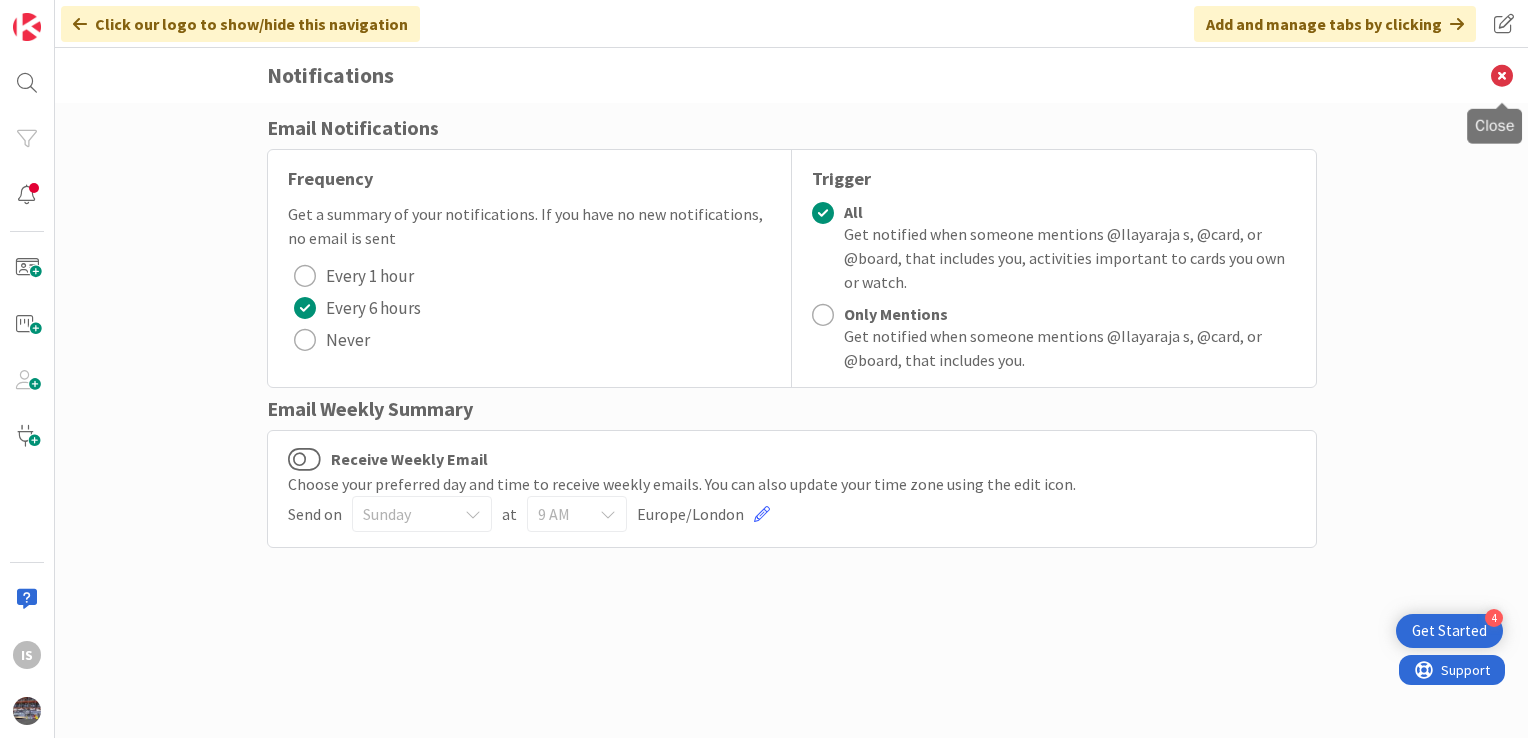 scroll, scrollTop: 0, scrollLeft: 0, axis: both 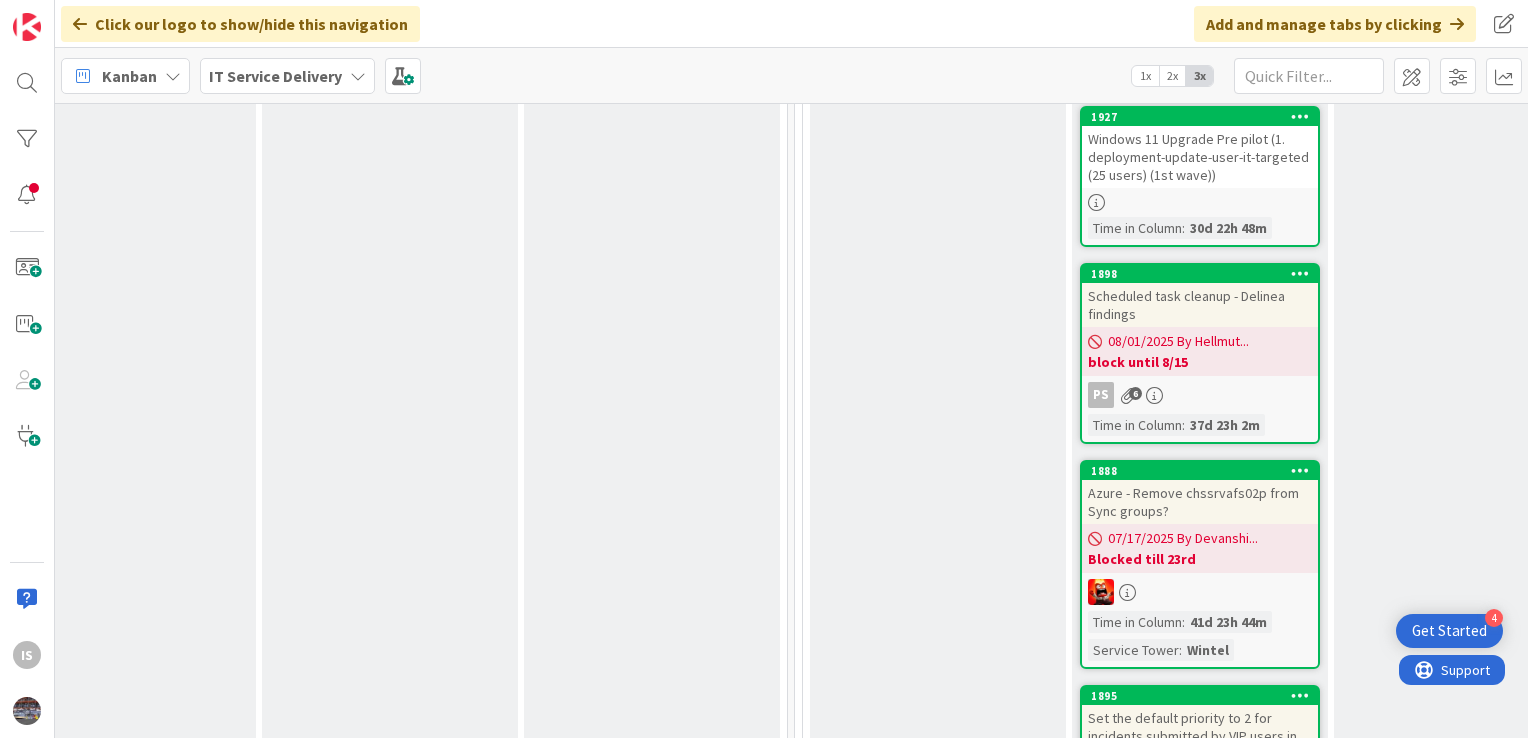 click on "Windows 11 Upgrade Pre pilot (1.	deployment-update-user-it-targeted (25 users) (1st wave))" at bounding box center [1200, 157] 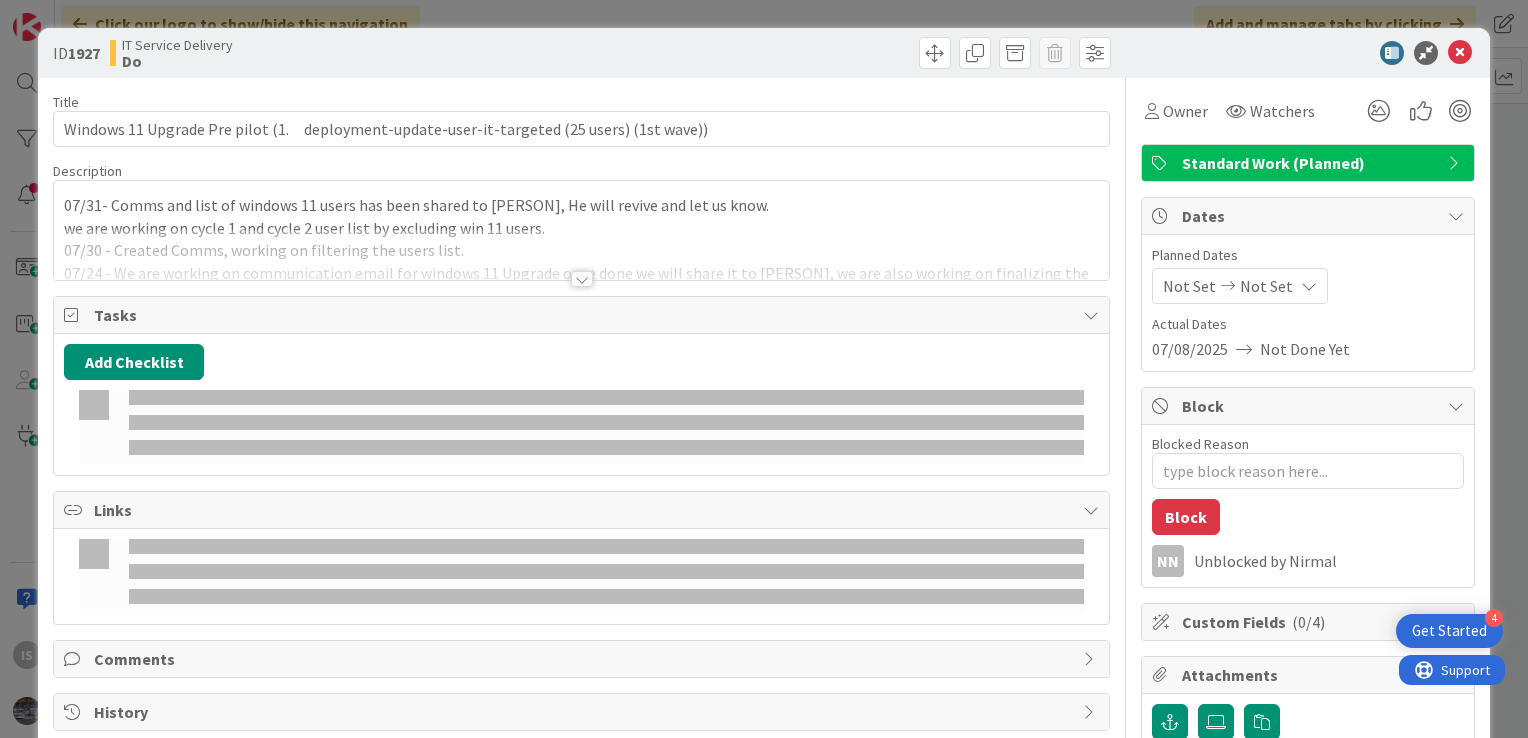 scroll, scrollTop: 0, scrollLeft: 0, axis: both 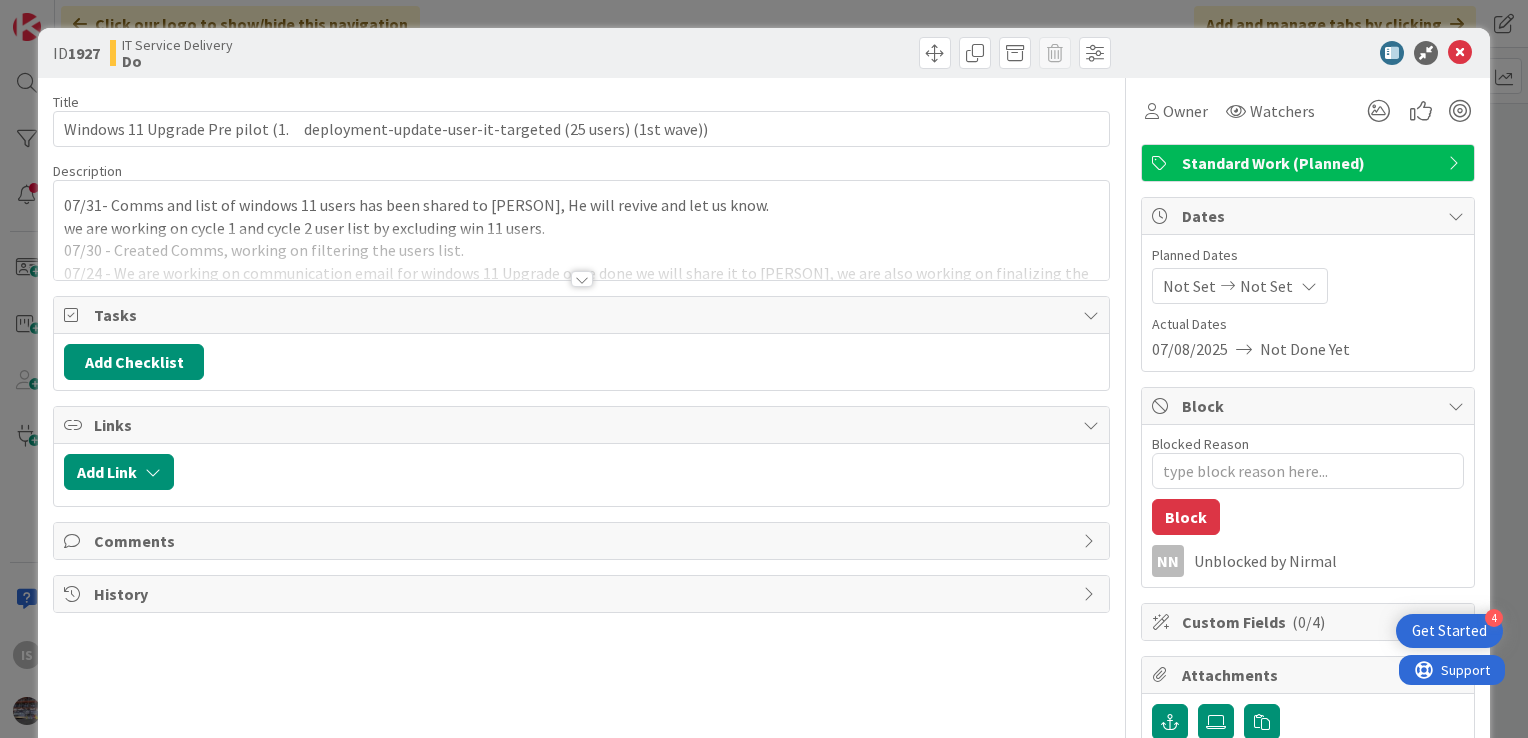 type on "x" 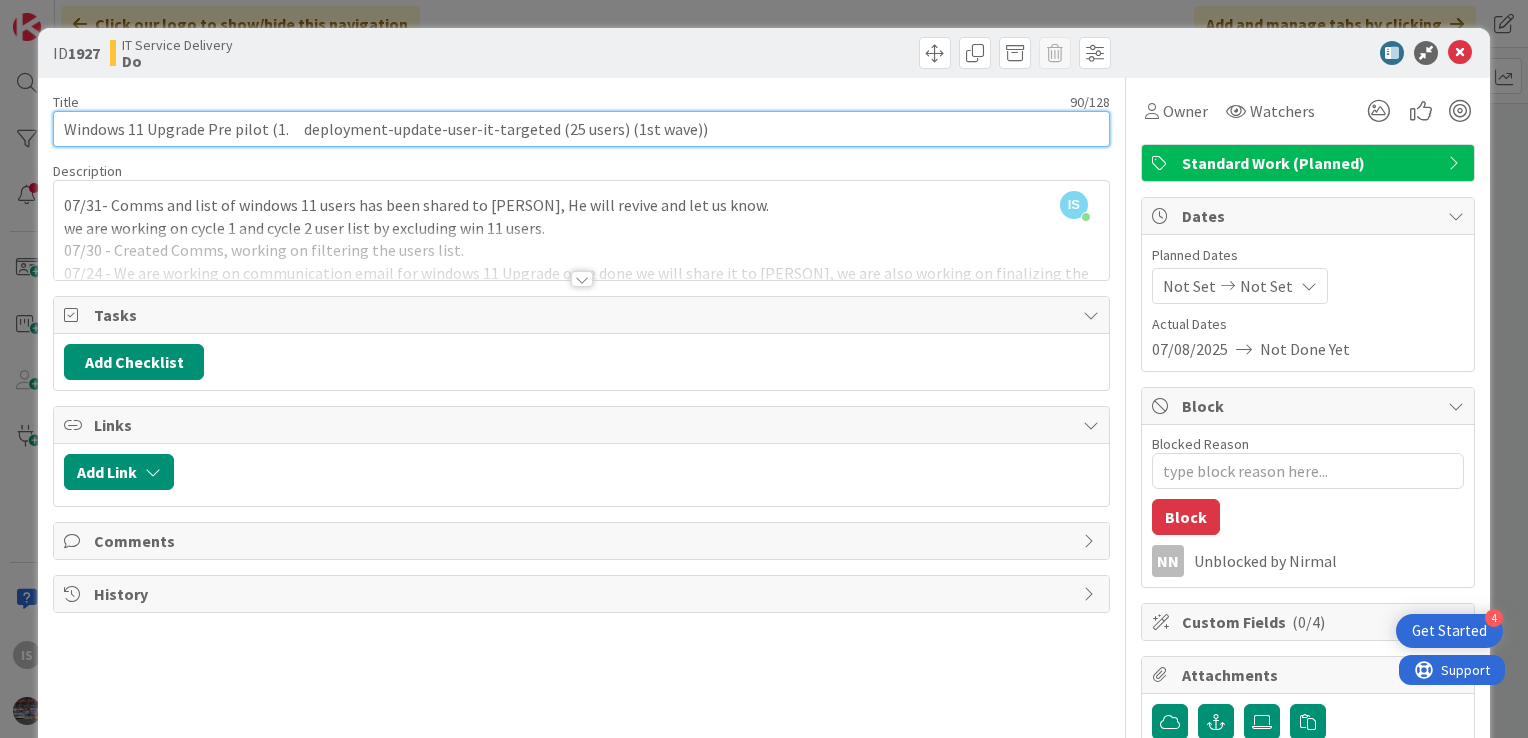 drag, startPoint x: 260, startPoint y: 130, endPoint x: 40, endPoint y: 105, distance: 221.4159 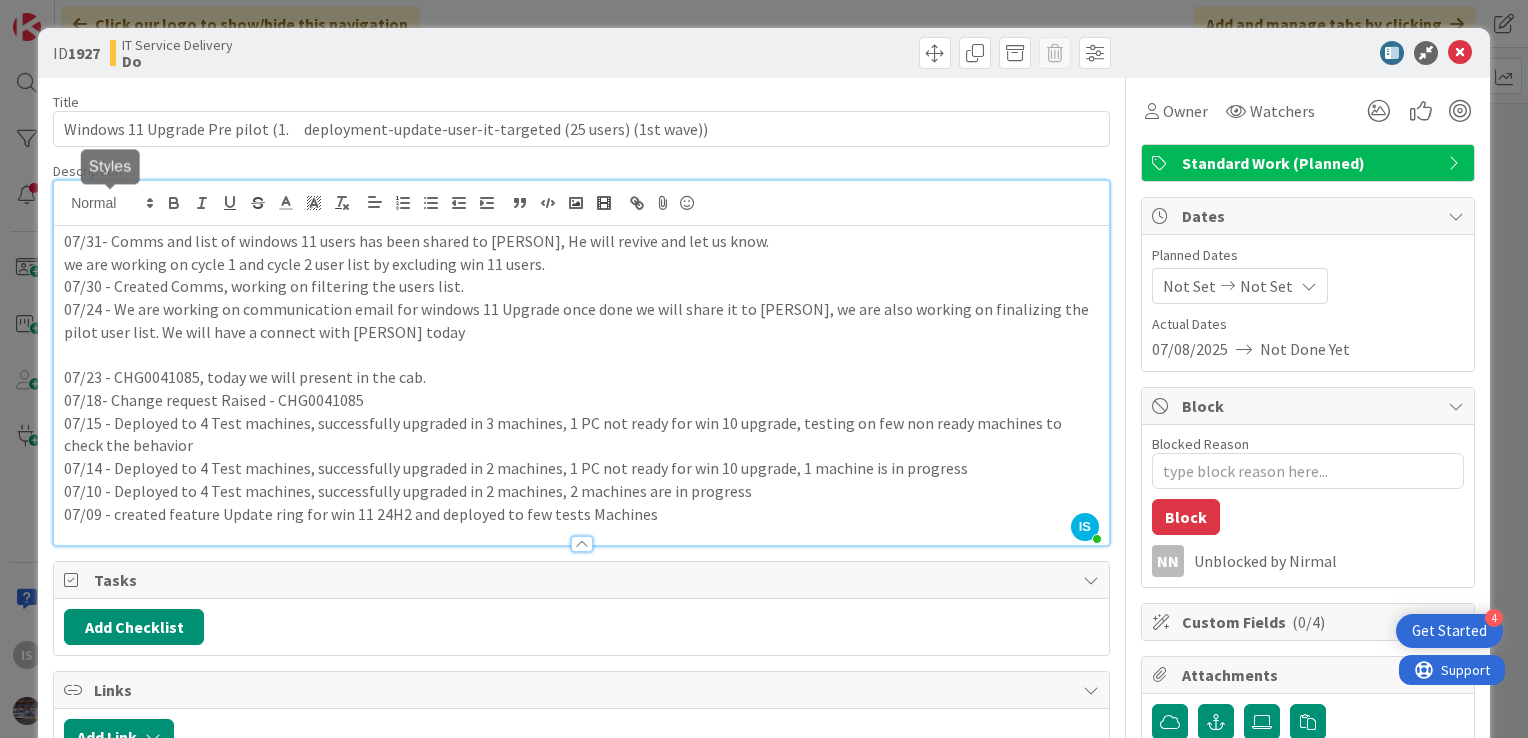 click on "IS   [FIRST] [LAST] joined  1 m ago 07/31- Comms and list of windows 11 users has been shared to [FIRST], He will revive and let us know. we are working on cycle 1 and cycle 2 user list by excluding win 11 users. 07/30 - Created Comms, working on filtering the users list. 07/24 - We are working on communication email for windows 11 Upgrade once done we will share it to [FIRST], we are also working on finalizing the pilot user list. We will have a connect with [FIRST] today 07/23 - CHG0041085, today we will present in the cab. 07/18- Change request Raised - CHG0041085 07/15 - Deployed to 4 Test machines, successfully upgraded in 3 machines, 1 PC not ready for win 10 upgrade, testing on few non ready machines to check the behavior 07/14 - Deployed to 4 Test machines, successfully upgraded in 2 machines, 1 PC not ready for win 10 upgrade, 1 machine is in progress 07/10 - Deployed to 4 Test machines, successfully upgraded in 2 machines, 2 machines are in progress" at bounding box center [581, 363] 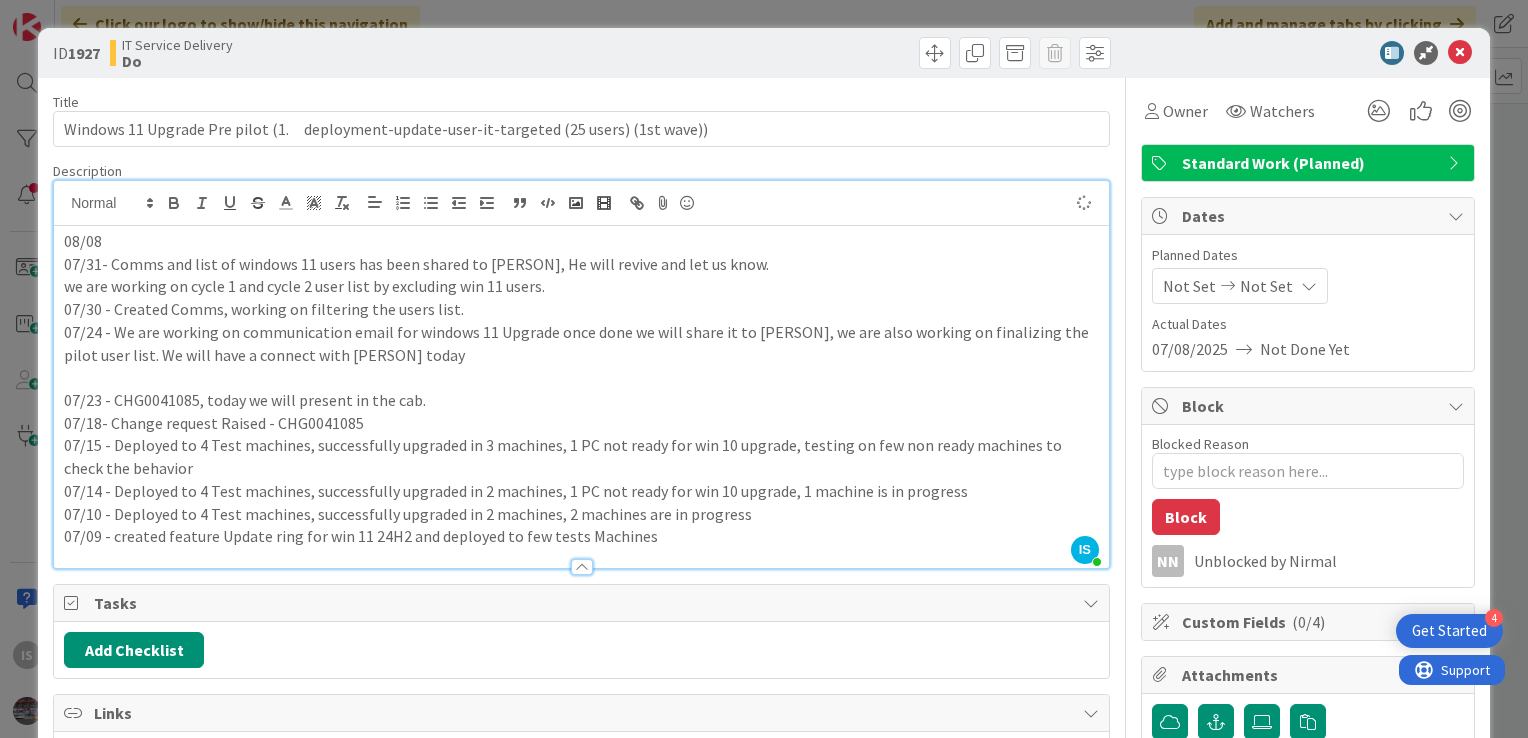 click on "08/08" at bounding box center [581, 241] 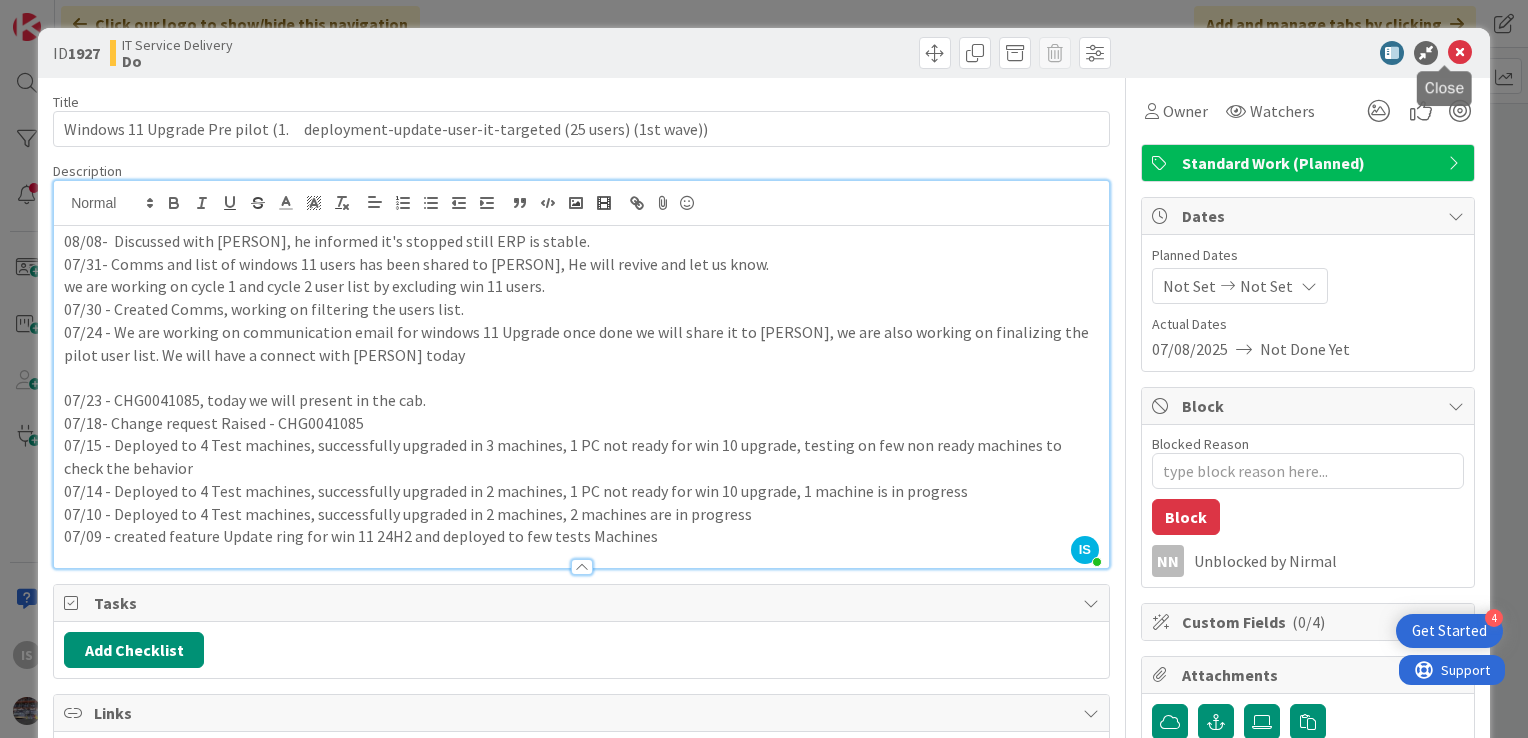 click at bounding box center [1460, 53] 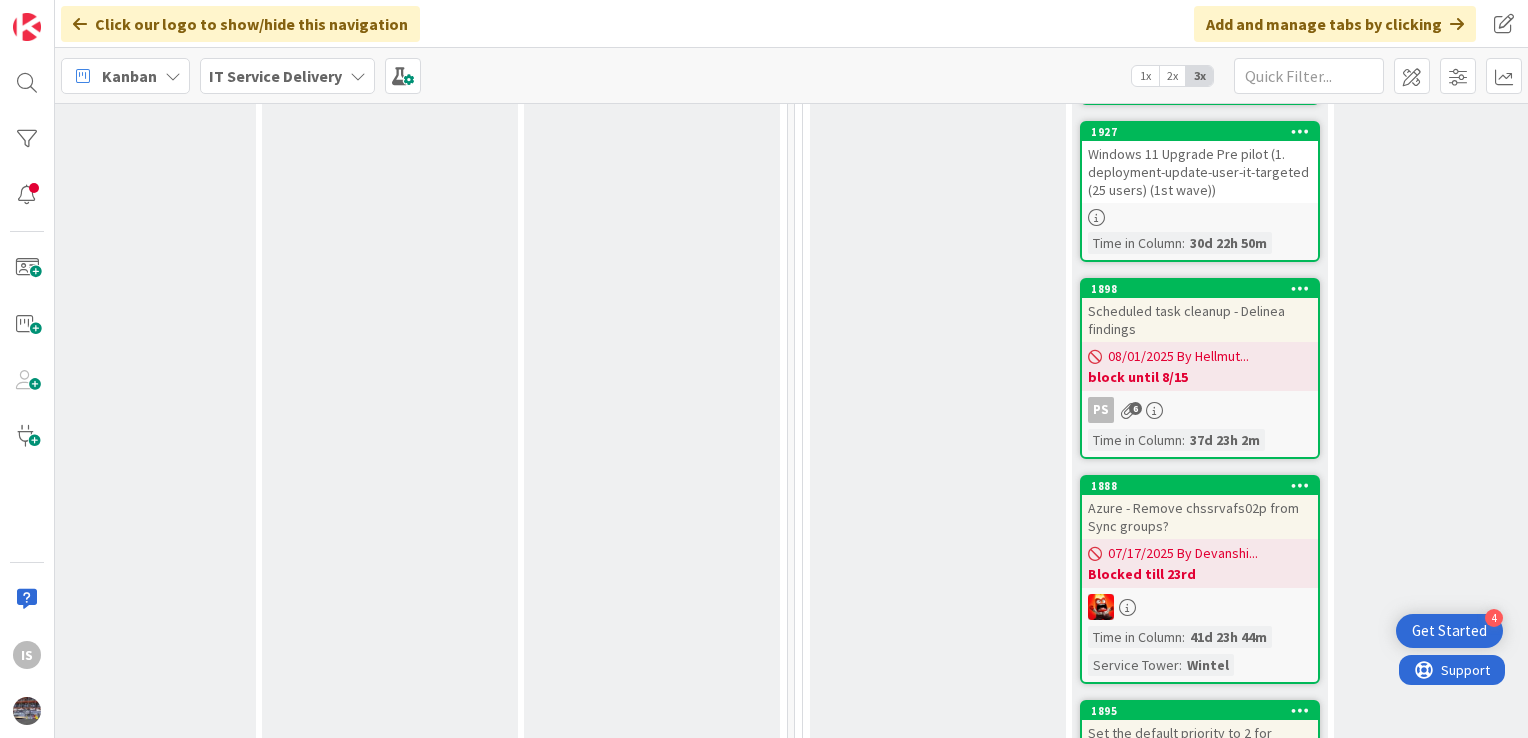 scroll, scrollTop: 0, scrollLeft: 0, axis: both 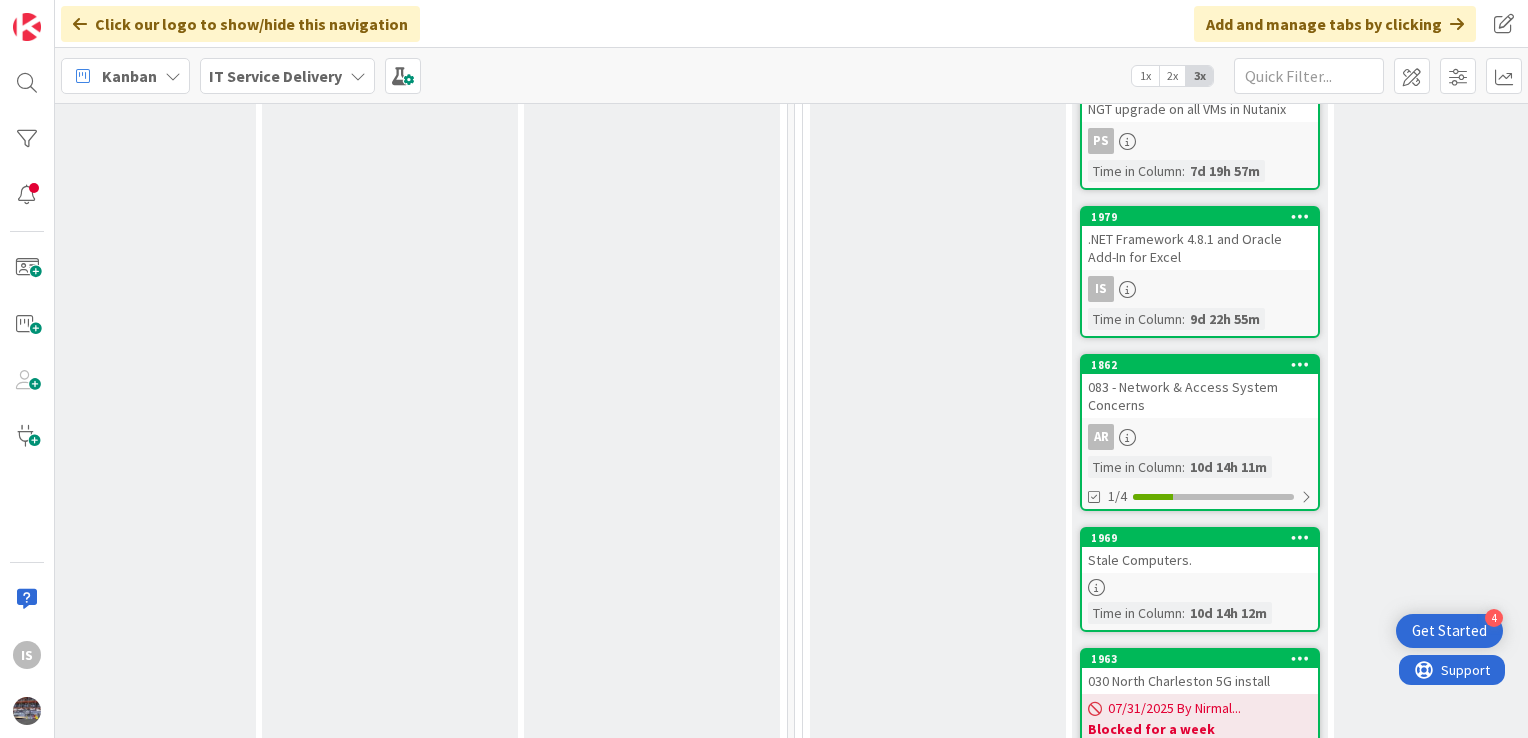 click on ".NET Framework 4.8.1 and Oracle Add-In for Excel" at bounding box center [1200, 248] 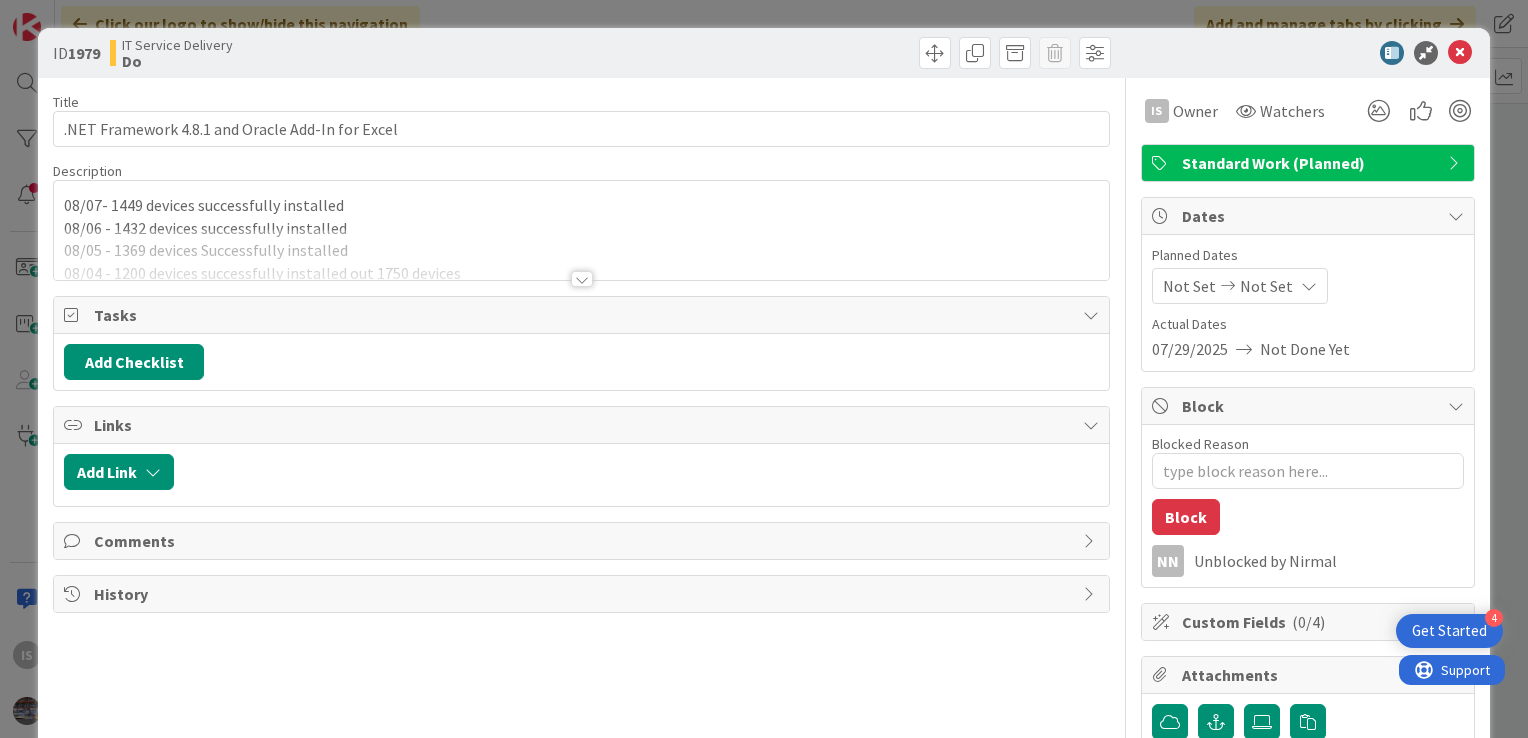 scroll, scrollTop: 0, scrollLeft: 0, axis: both 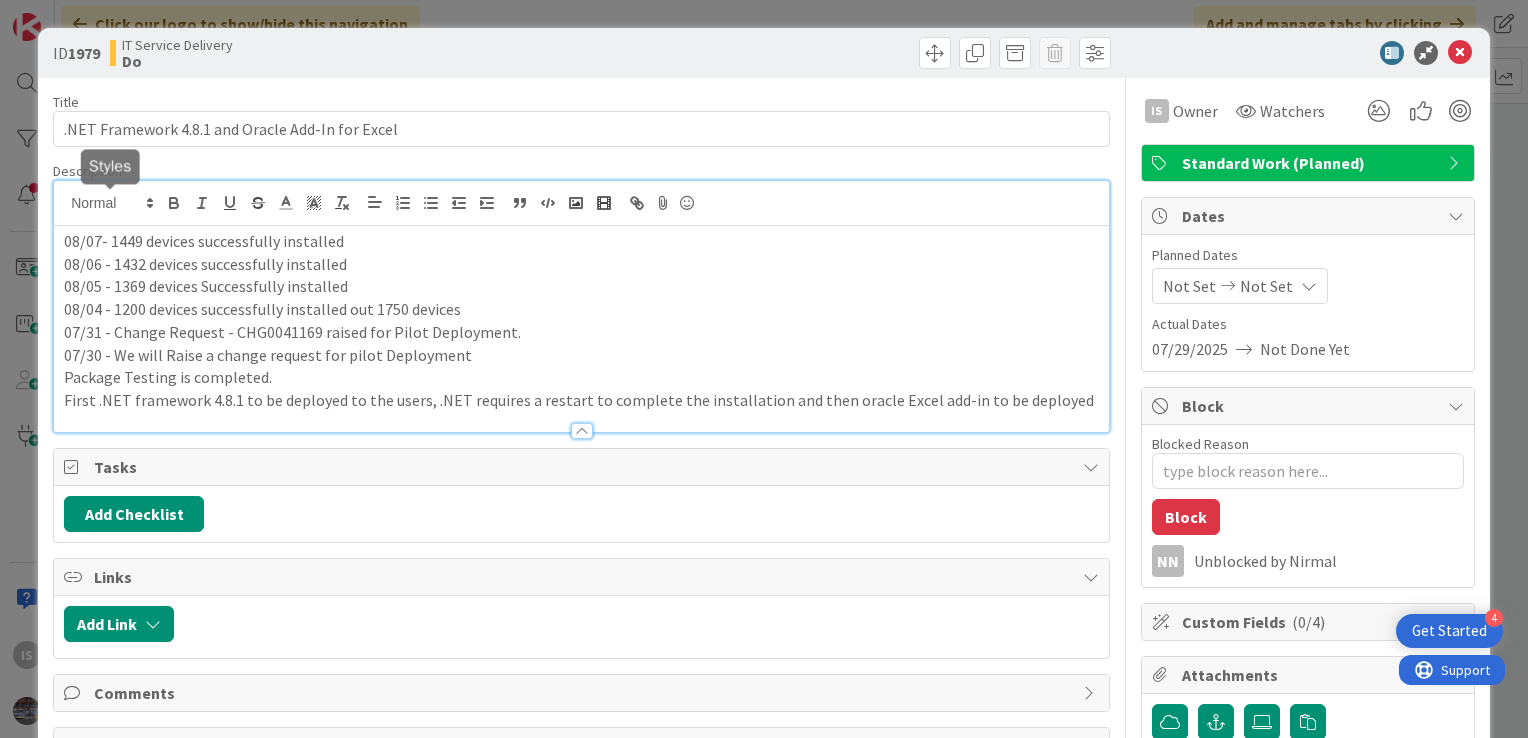 click on "08/07- 1449 devices successfully installed 08/06 - 1432 devices successfully installed 08/05 - 1369 devices Successfully installed 08/04 - 1200 devices successfully installed out 1750 devices 07/31 - Change Request - CHG0041169 raised for Pilot Deployment. 07/30 - We will Raise a change request for pilot Deployment Package Testing is completed. First .NET framework 4.8.1 to be deployed to the users, .NET requires a restart to complete the installation and then oracle Excel add-in to be deployed" at bounding box center [581, 306] 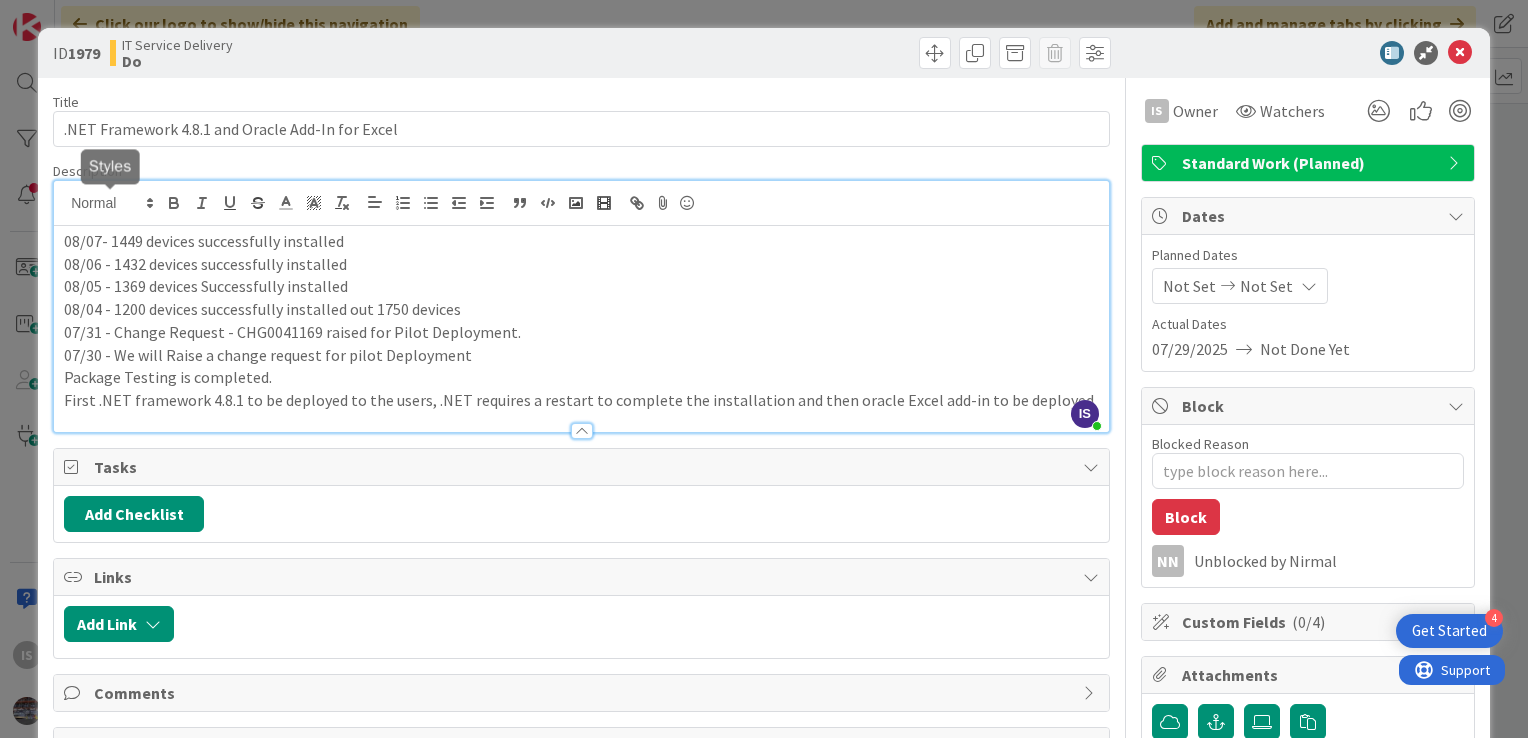 type 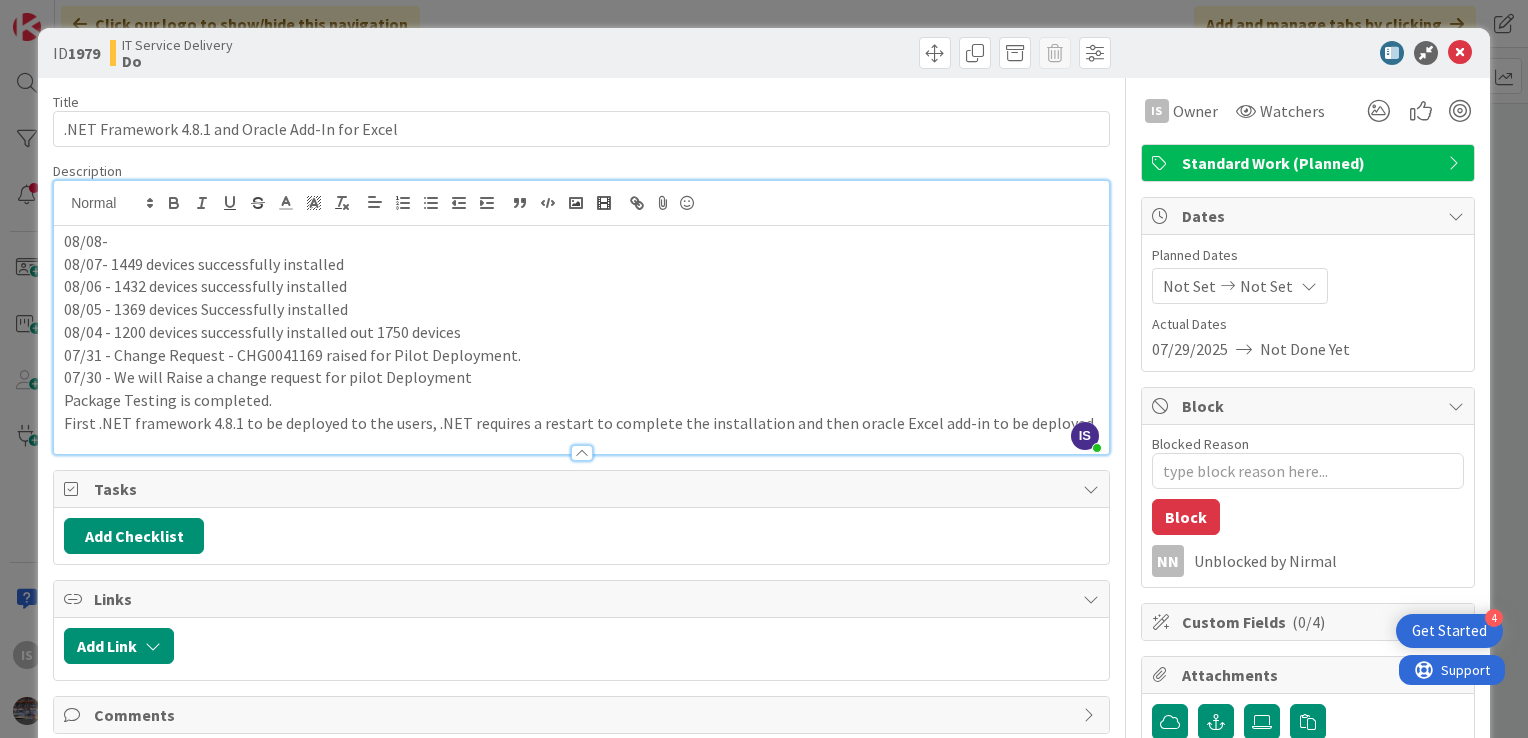 click on "08/08-" at bounding box center (581, 241) 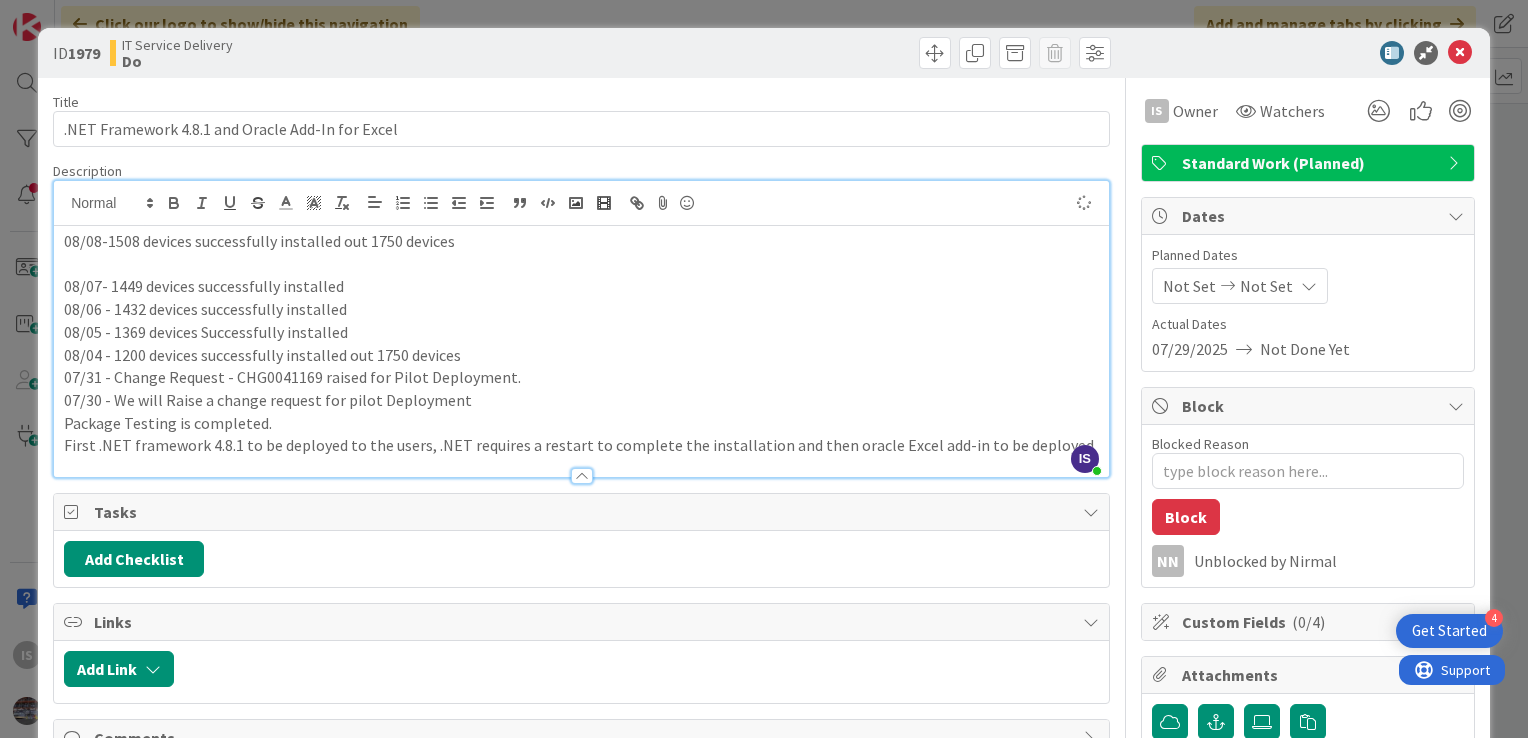 click at bounding box center [581, 264] 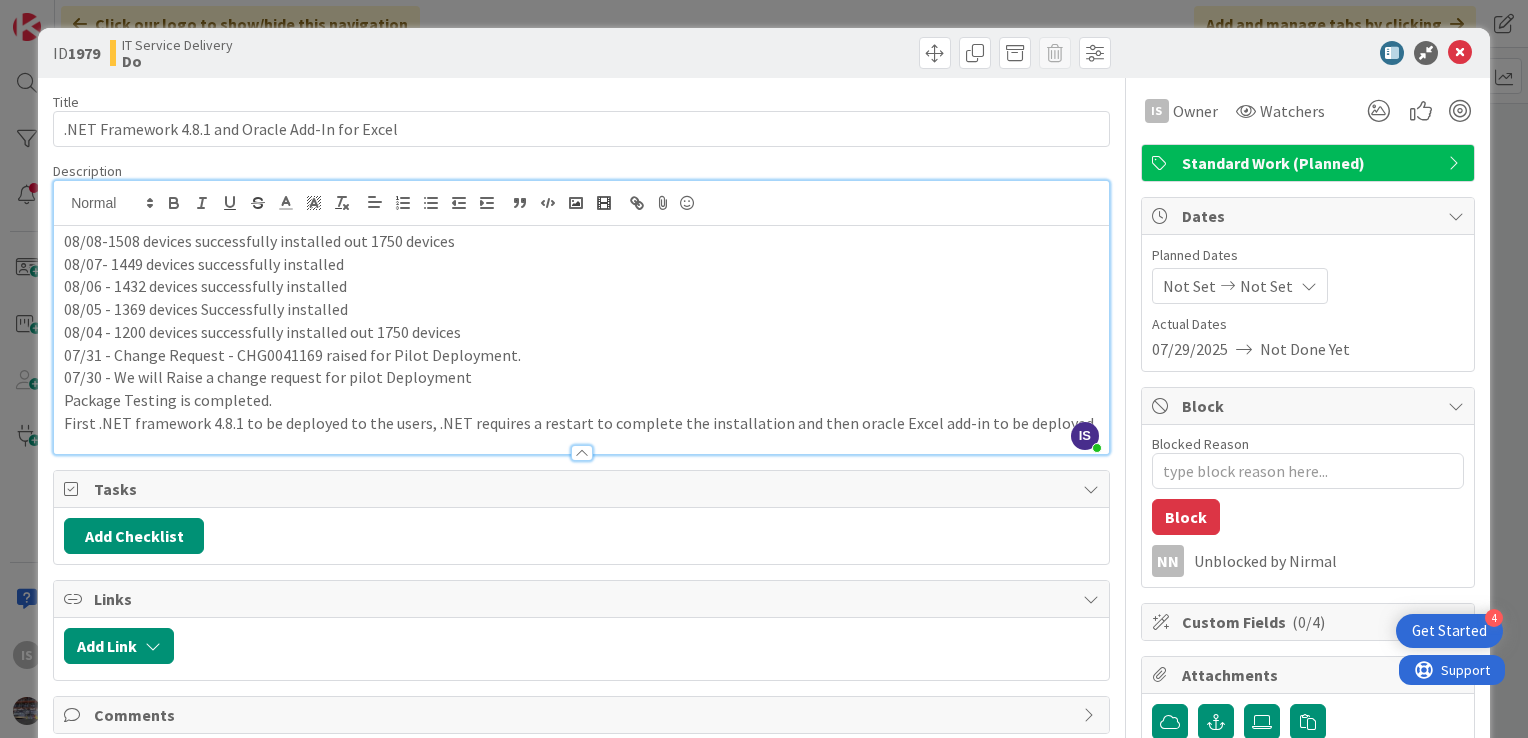 click on "08/08-1508 devices successfully installed out 1750 devices" at bounding box center [581, 241] 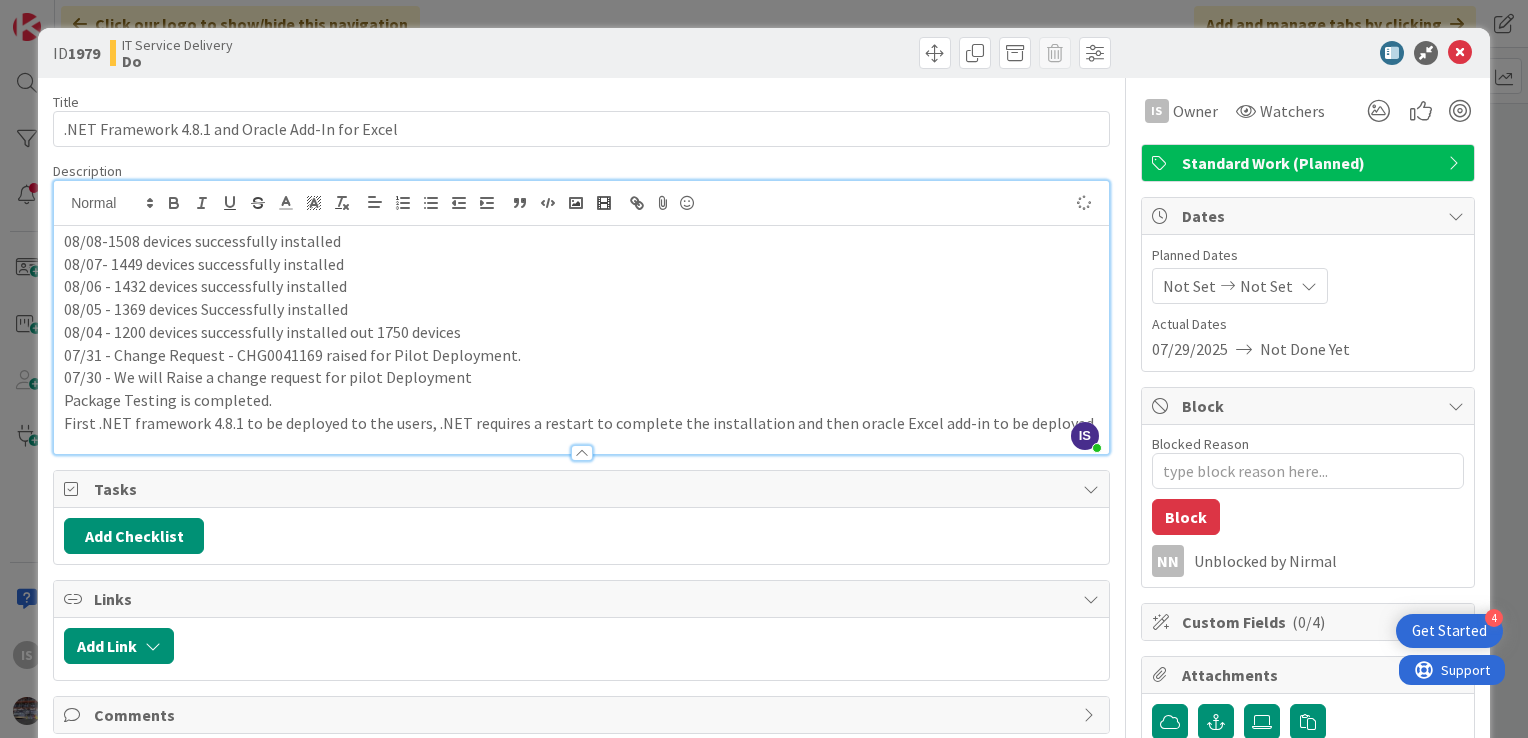 click on "08/04 - 1200 devices successfully installed out 1750 devices" at bounding box center (581, 332) 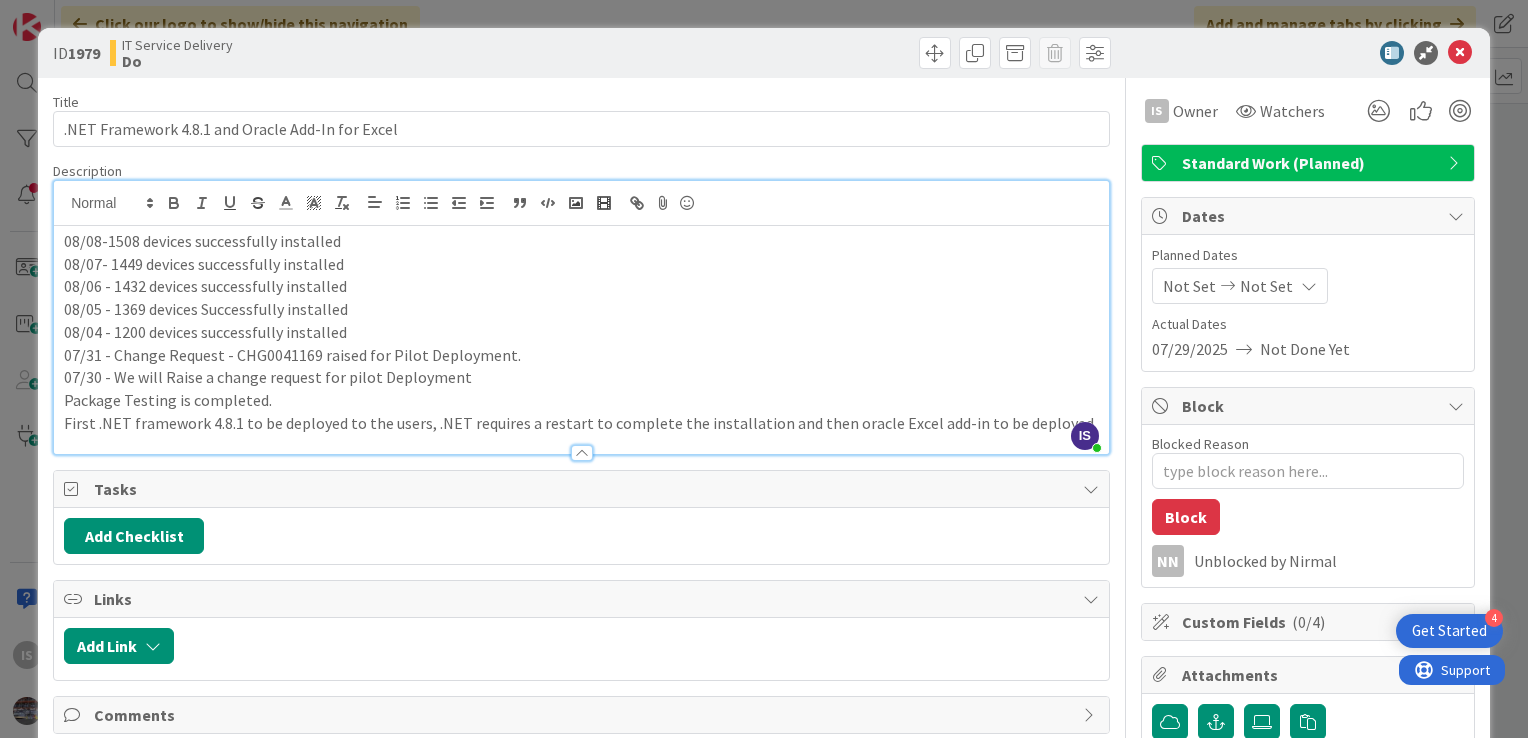 click on "08/08-1508 devices successfully installed" at bounding box center (581, 241) 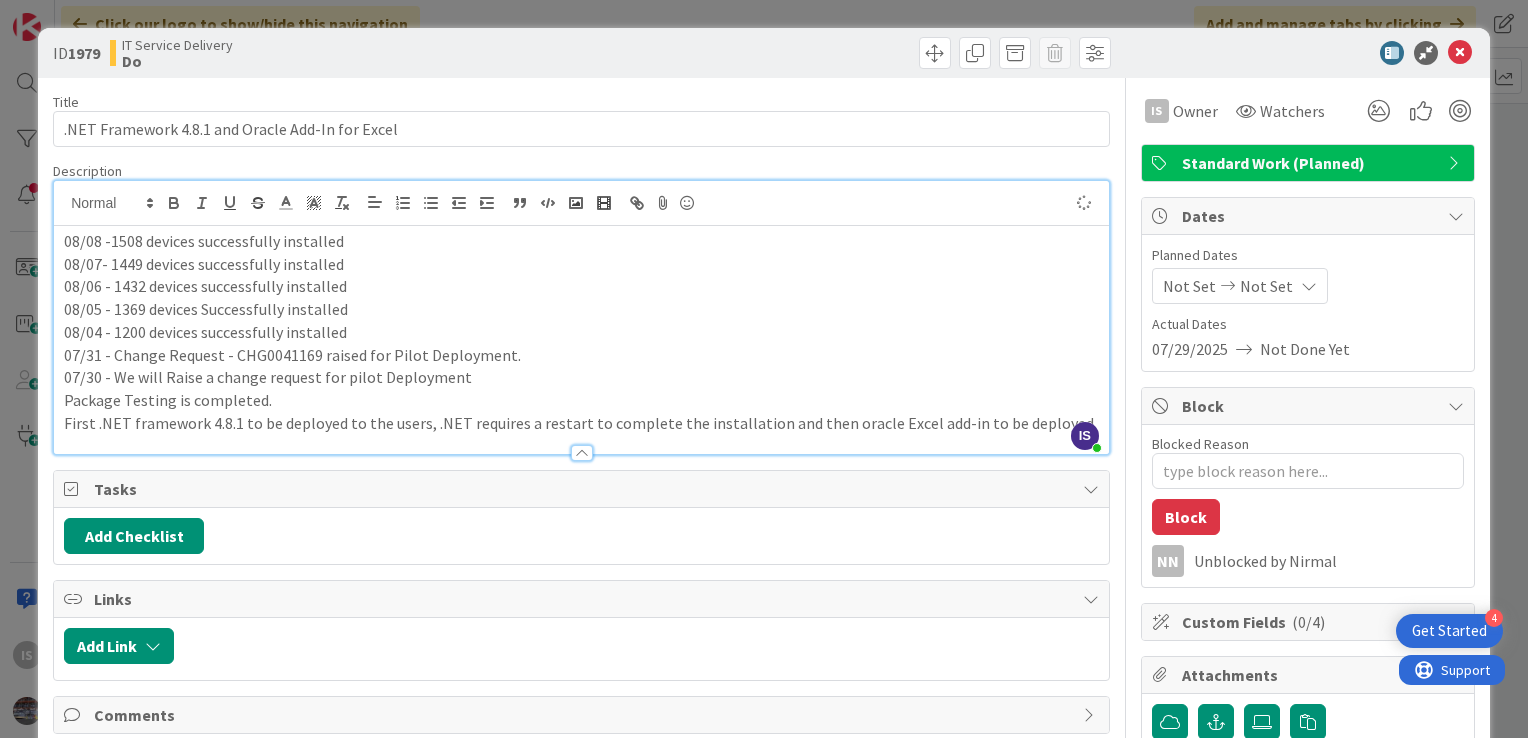 click on "08/08 -1508 devices successfully installed" at bounding box center [581, 241] 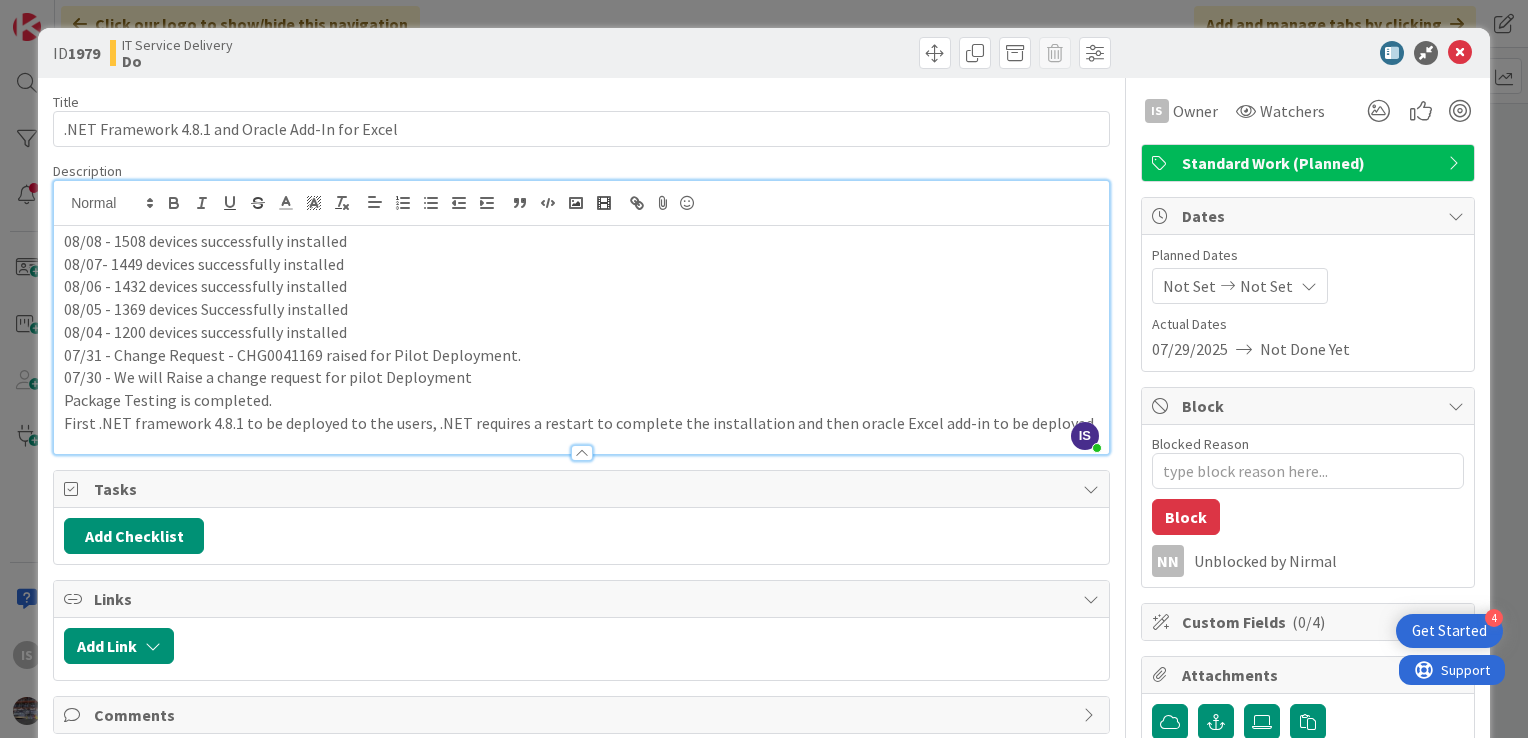 click on "08/07- 1449 devices successfully installed" at bounding box center (581, 264) 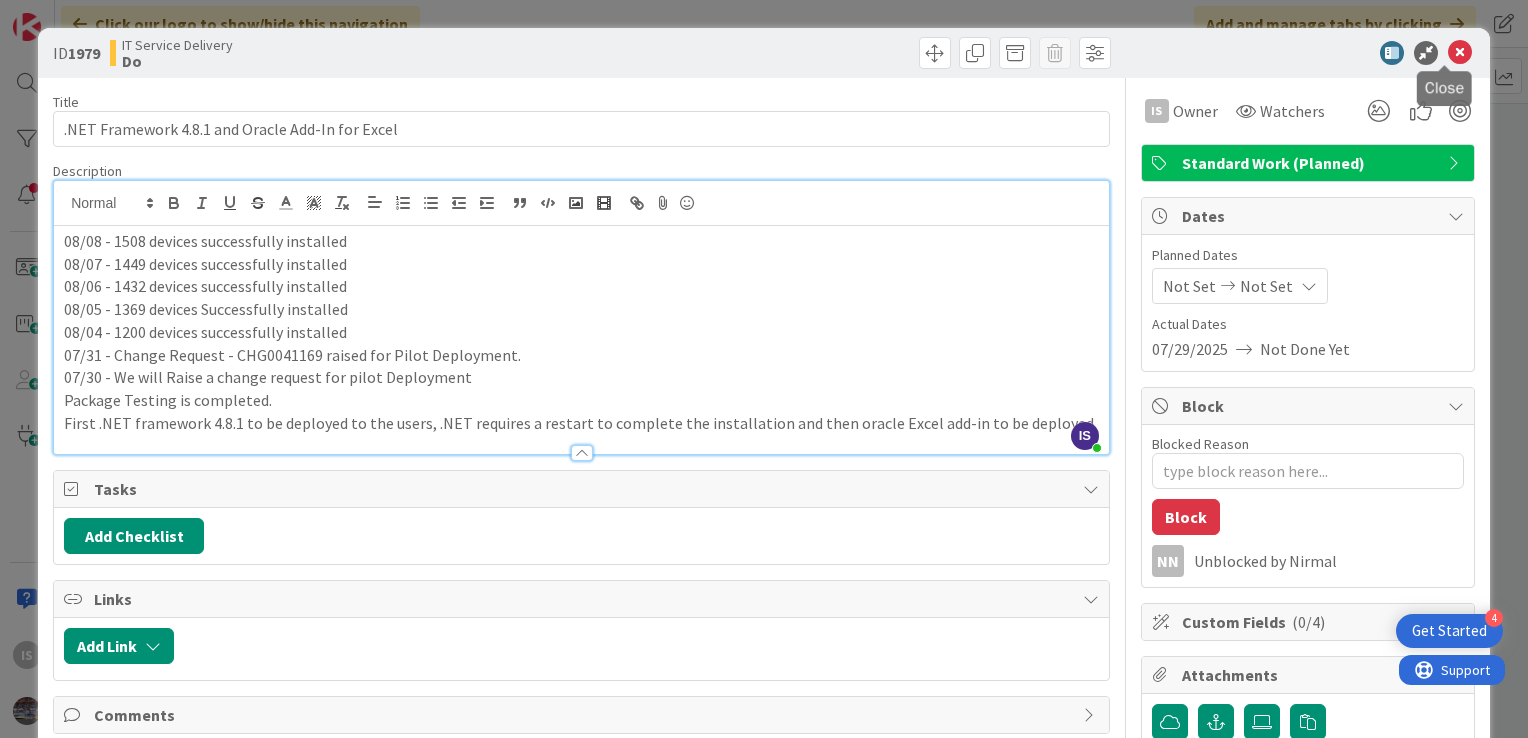 click at bounding box center [1460, 53] 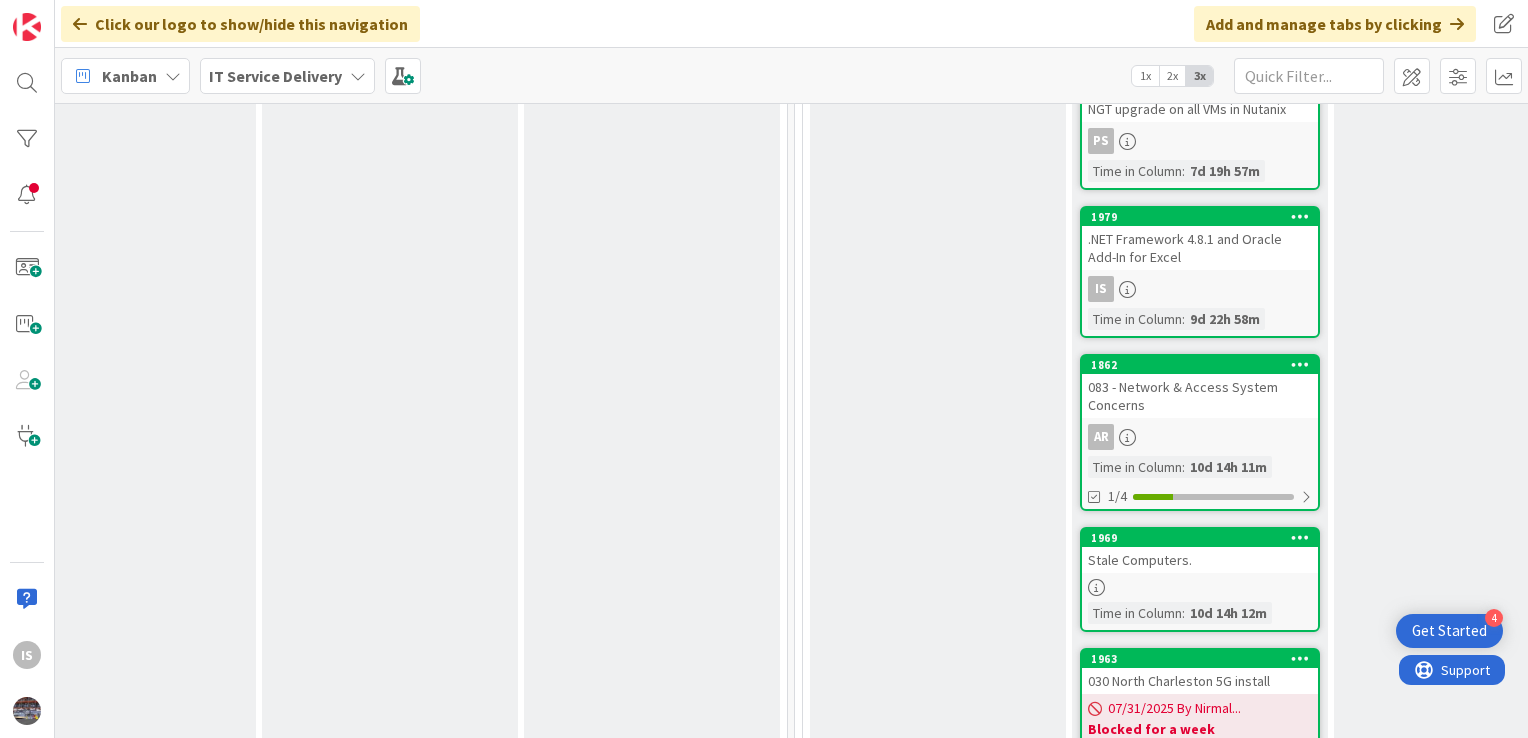 scroll, scrollTop: 0, scrollLeft: 0, axis: both 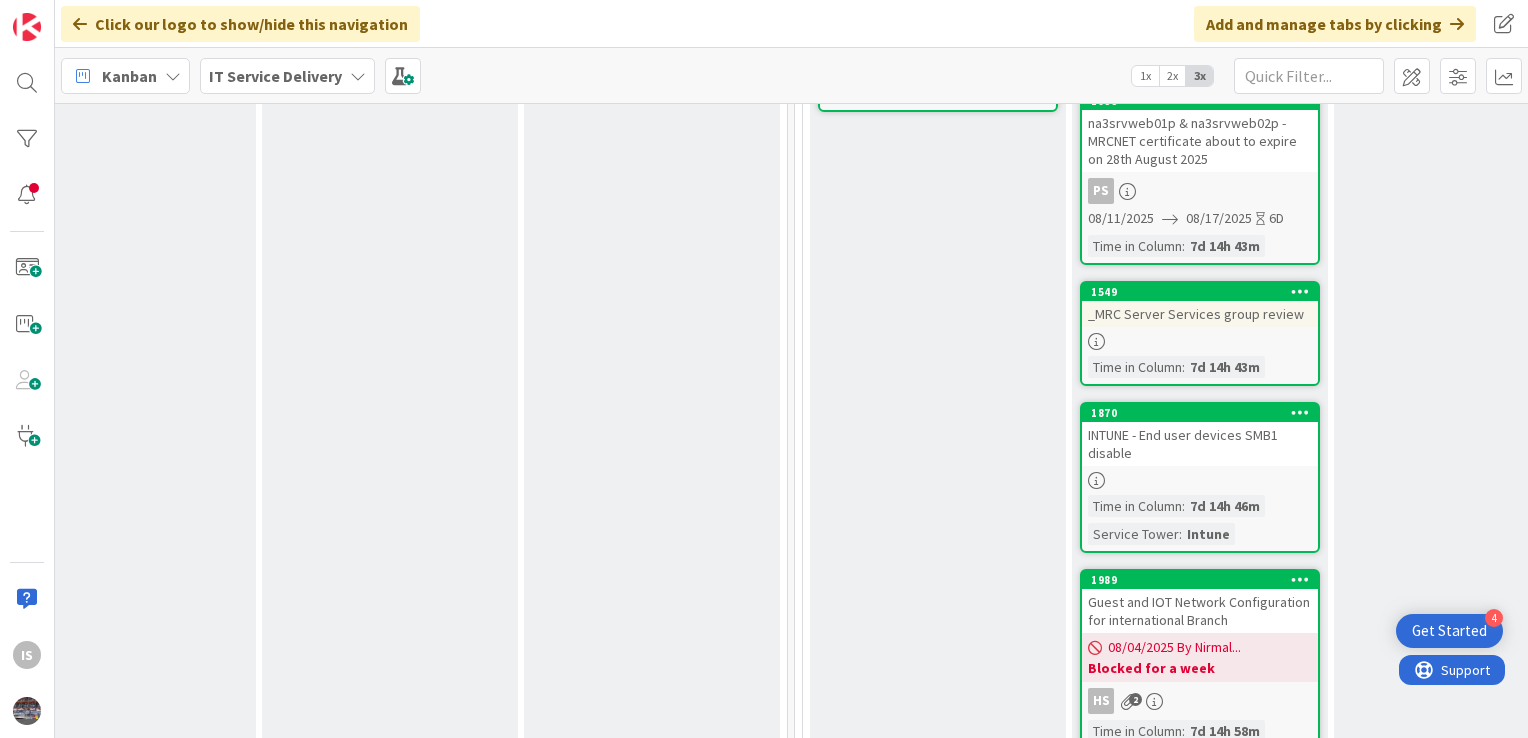 click on "INTUNE - End user devices SMB1 disable" at bounding box center (1200, 444) 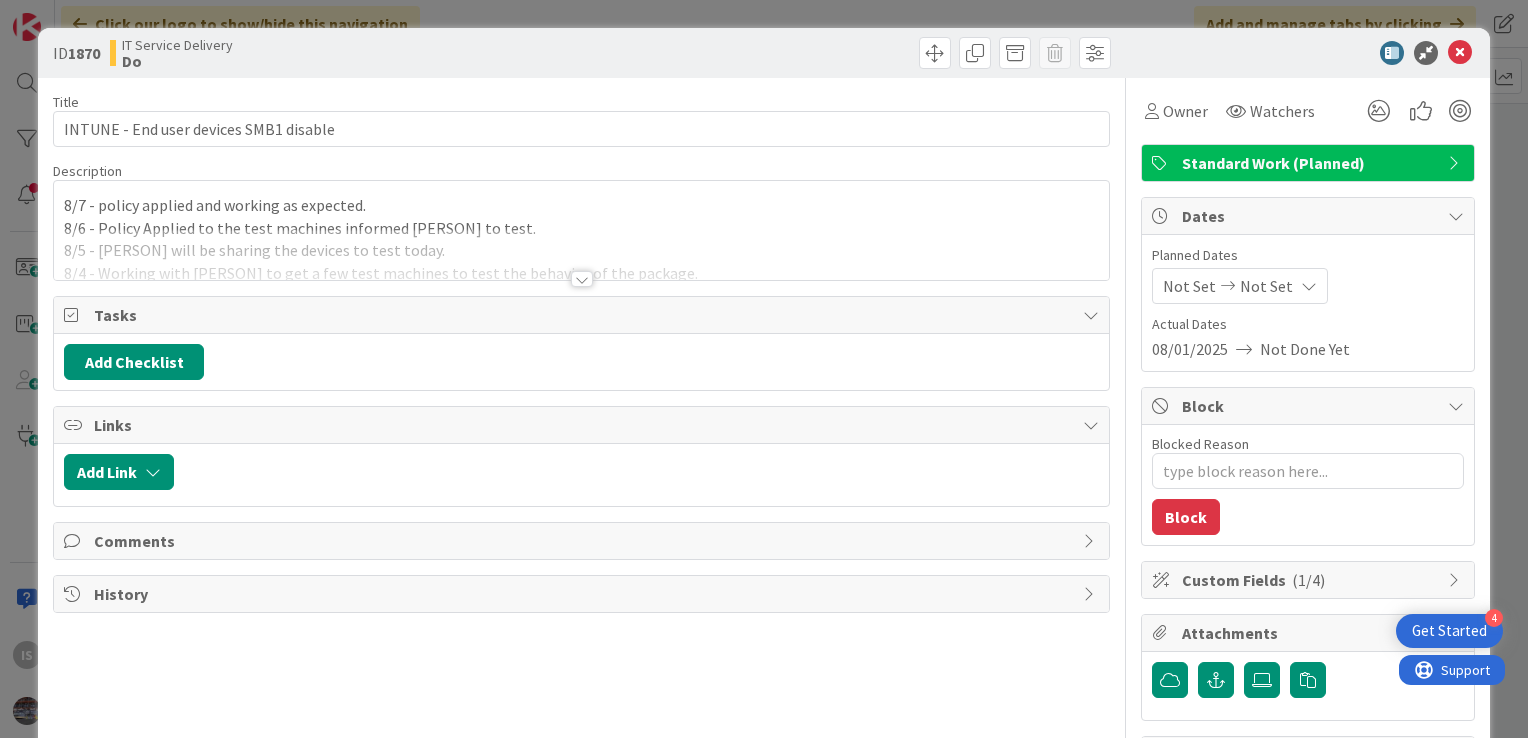 scroll, scrollTop: 0, scrollLeft: 0, axis: both 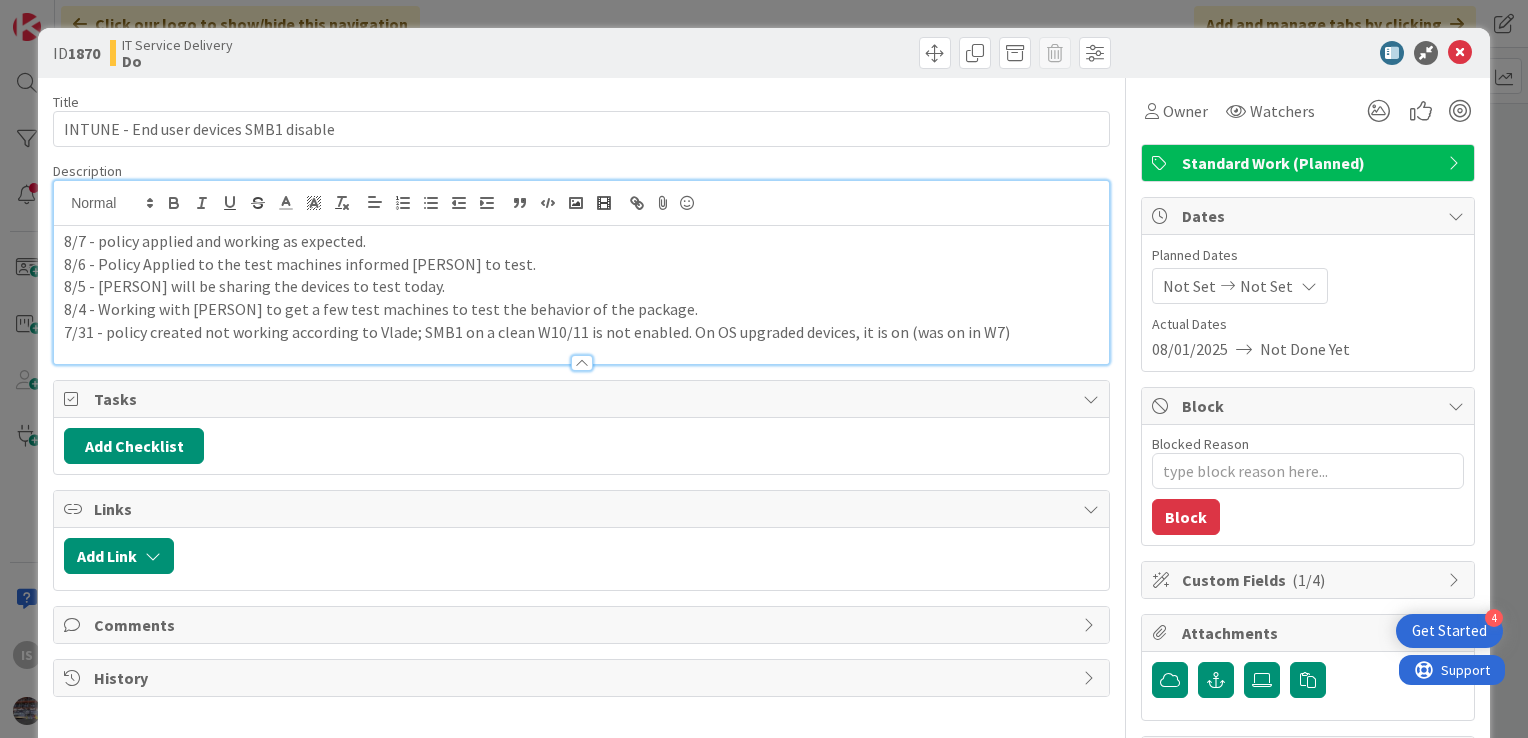 click on "8/7 - policy applied and working as expected. 8/6 - Policy Applied to the test machines informed [PERSON] to test. 8/5 - [PERSON] will be sharing the devices to test today. 8/4 - Working with [PERSON] to get a few test machines to test the behavior of the package. 7/31 - policy created not working according to [PERSON]; SMB1 on a clean W10/11 is not enabled. On OS upgraded devices, it is on (was on in W7)" at bounding box center [581, 272] 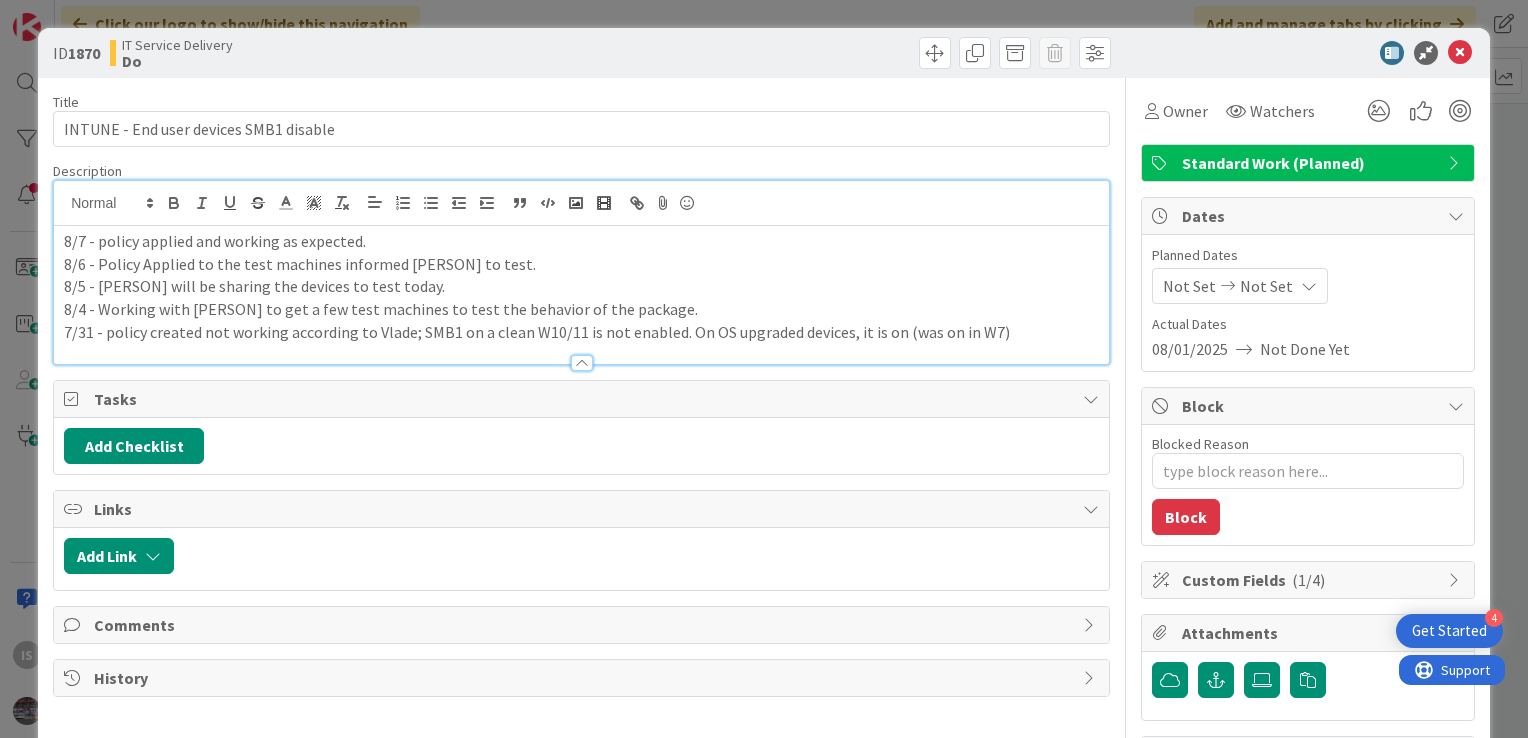 type 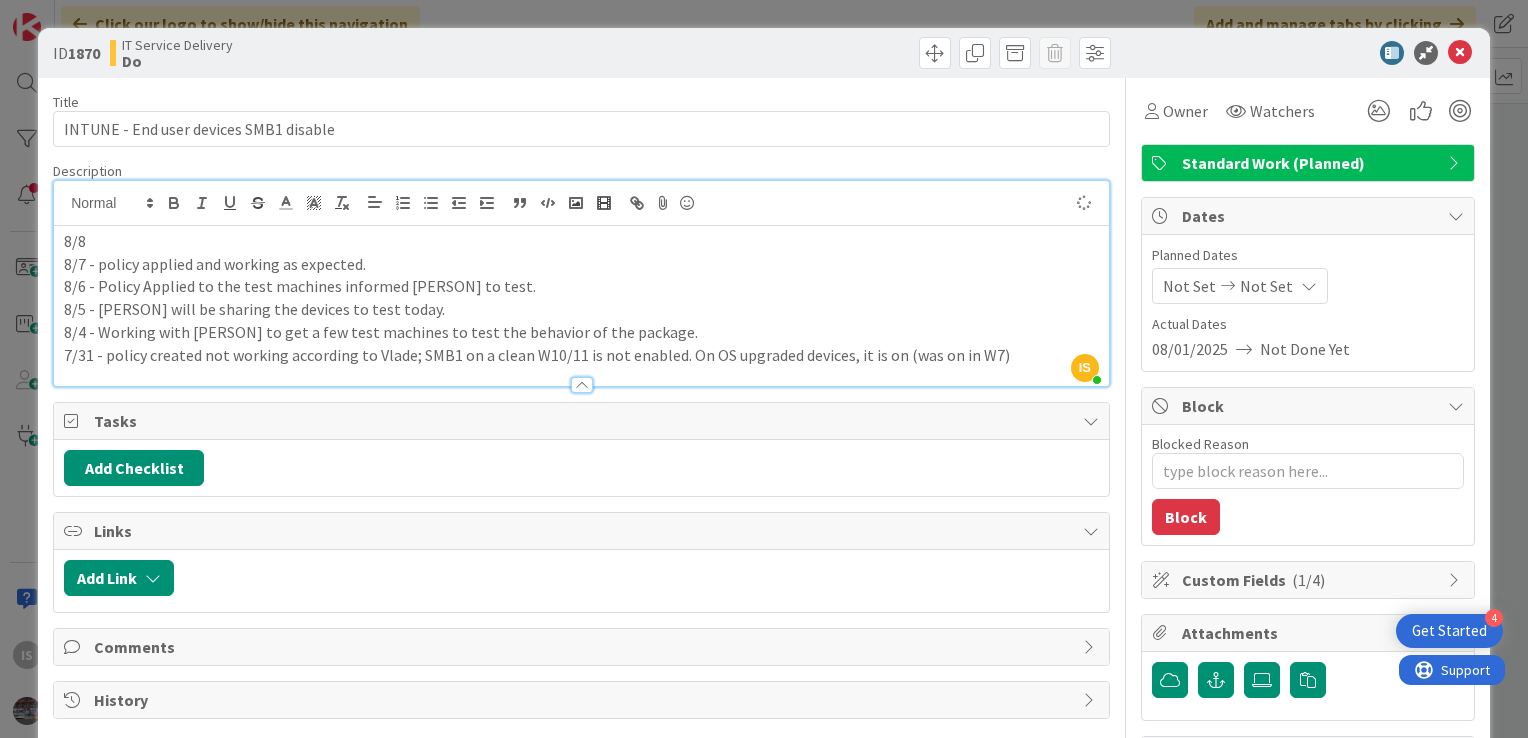 click on "8/8" at bounding box center [581, 241] 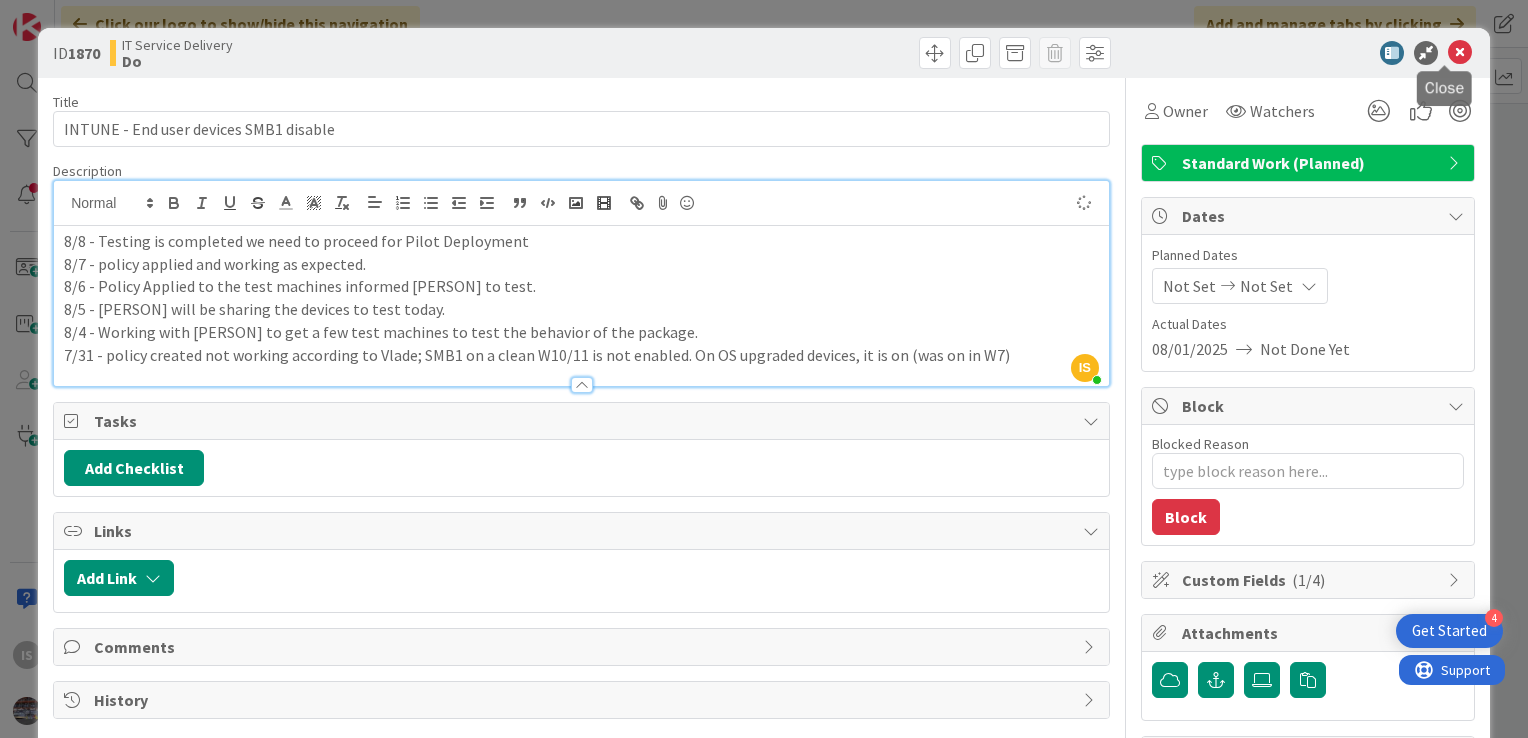 click at bounding box center (1460, 53) 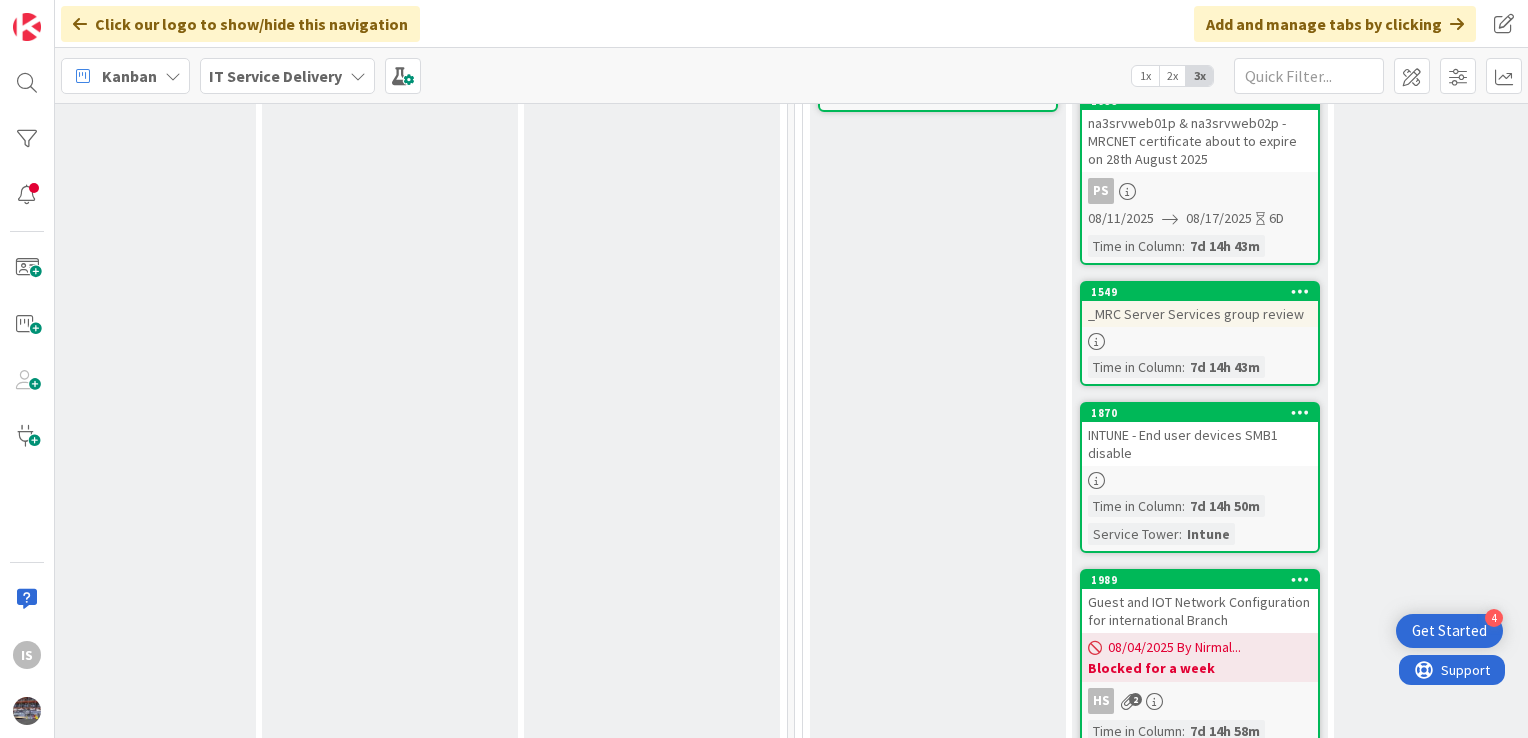 scroll, scrollTop: 0, scrollLeft: 0, axis: both 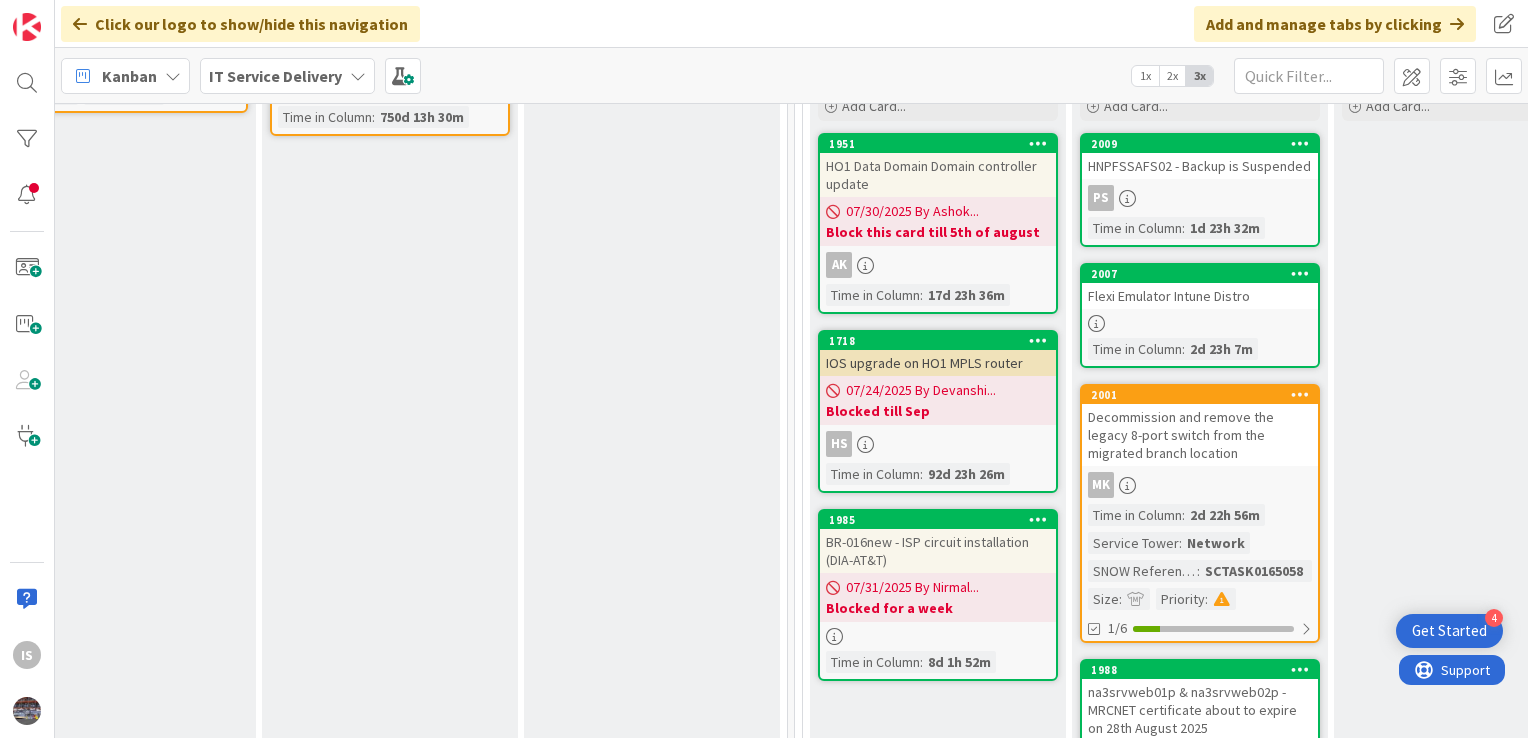 click on "Flexi Emulator Intune Distro" at bounding box center (1200, 296) 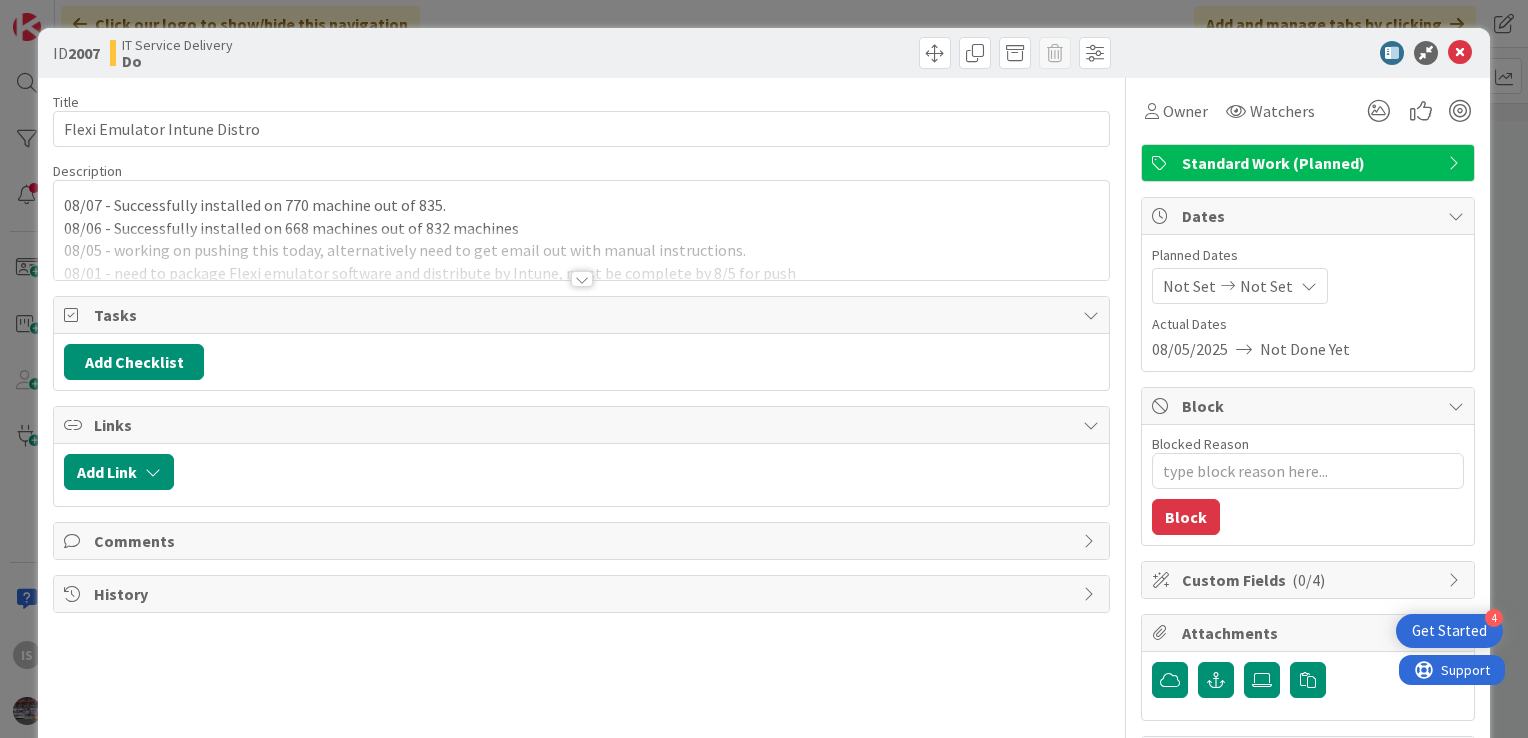 scroll, scrollTop: 0, scrollLeft: 0, axis: both 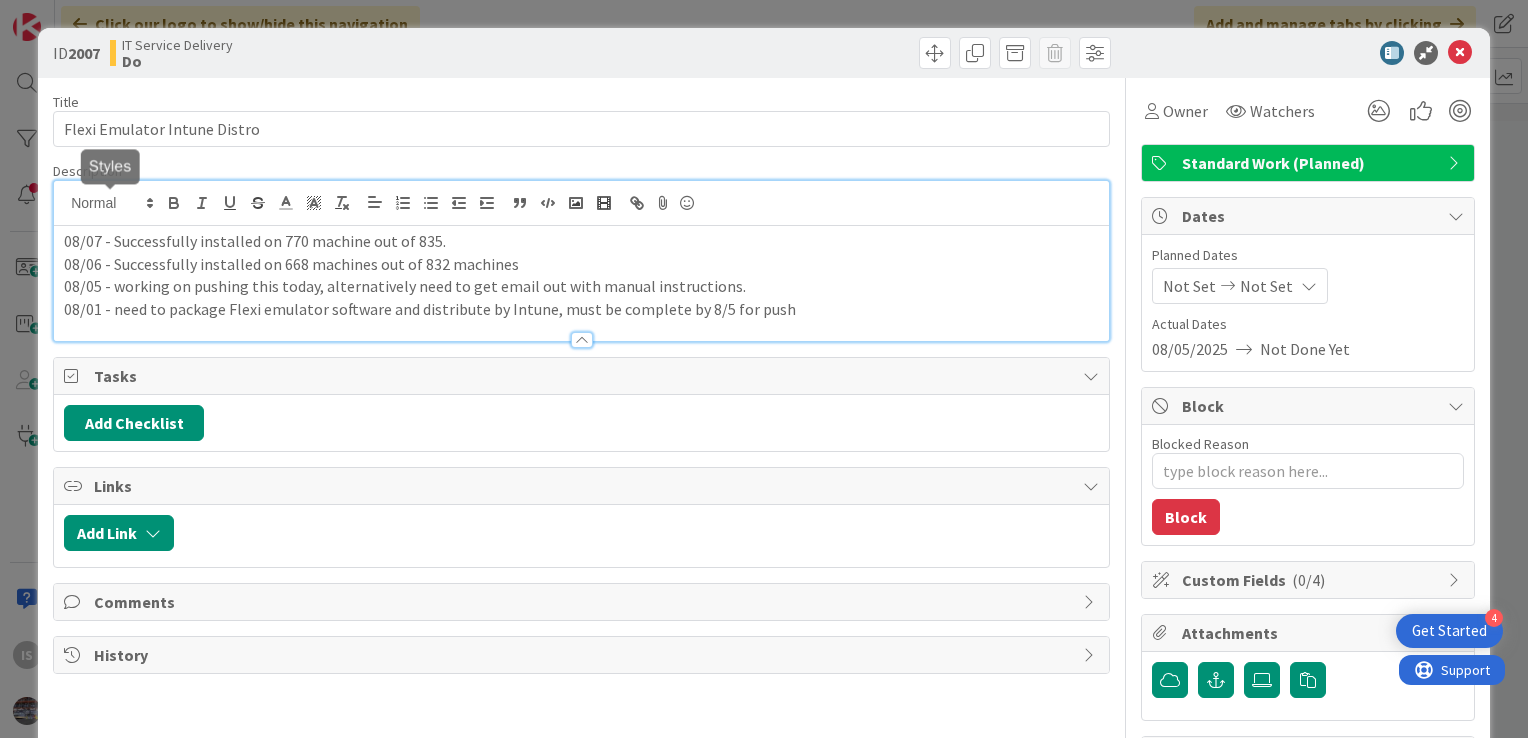 click on "08/07 - Successfully installed on 770 machine out of 835. 08/06 - Successfully installed on 668 machines out of 832 machines 08/05 - working on pushing this today, alternatively need to get email out with manual instructions. 08/01 - need to package Flexi emulator software and distribute by Intune, must be complete by 8/5 for push" at bounding box center (581, 261) 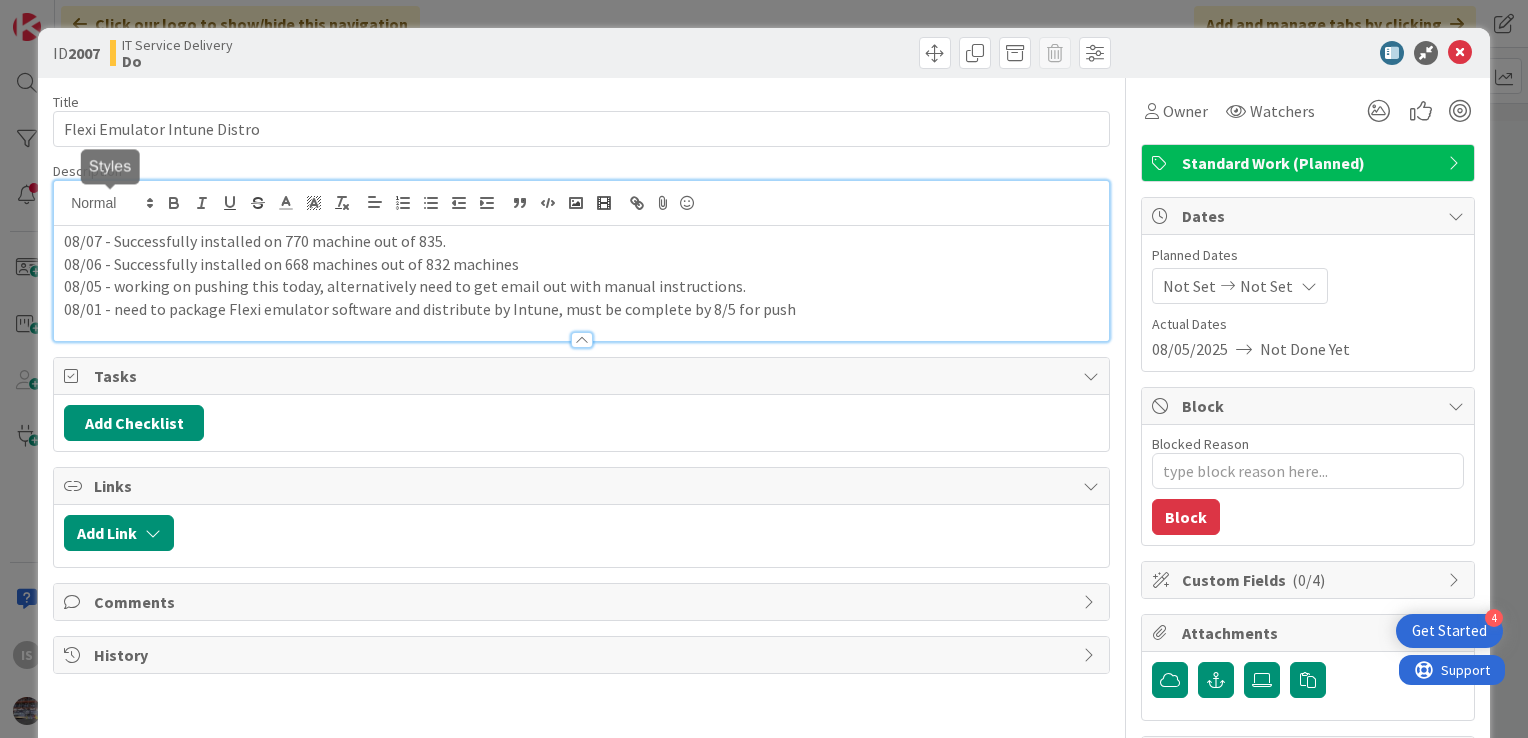 type 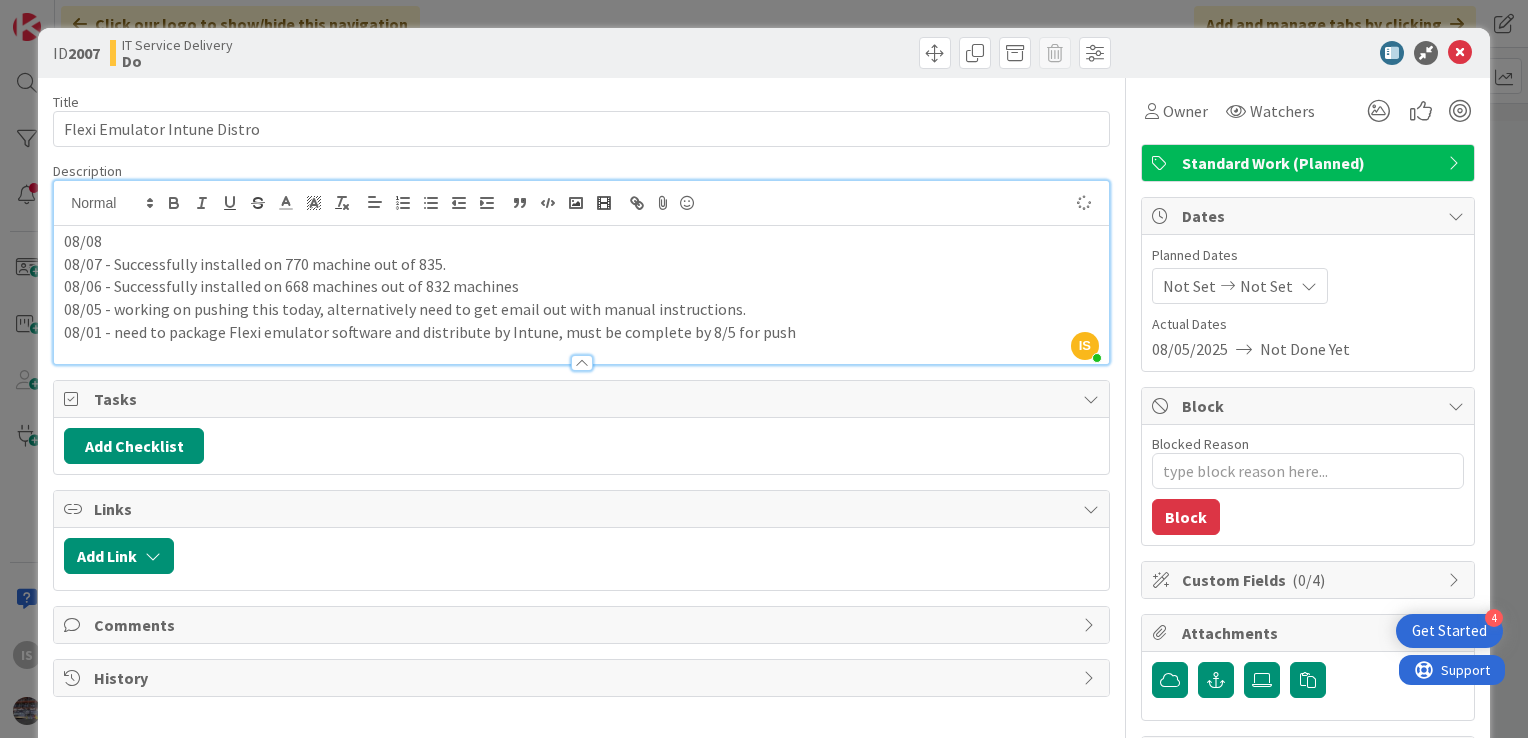 click on "08/08" at bounding box center [581, 241] 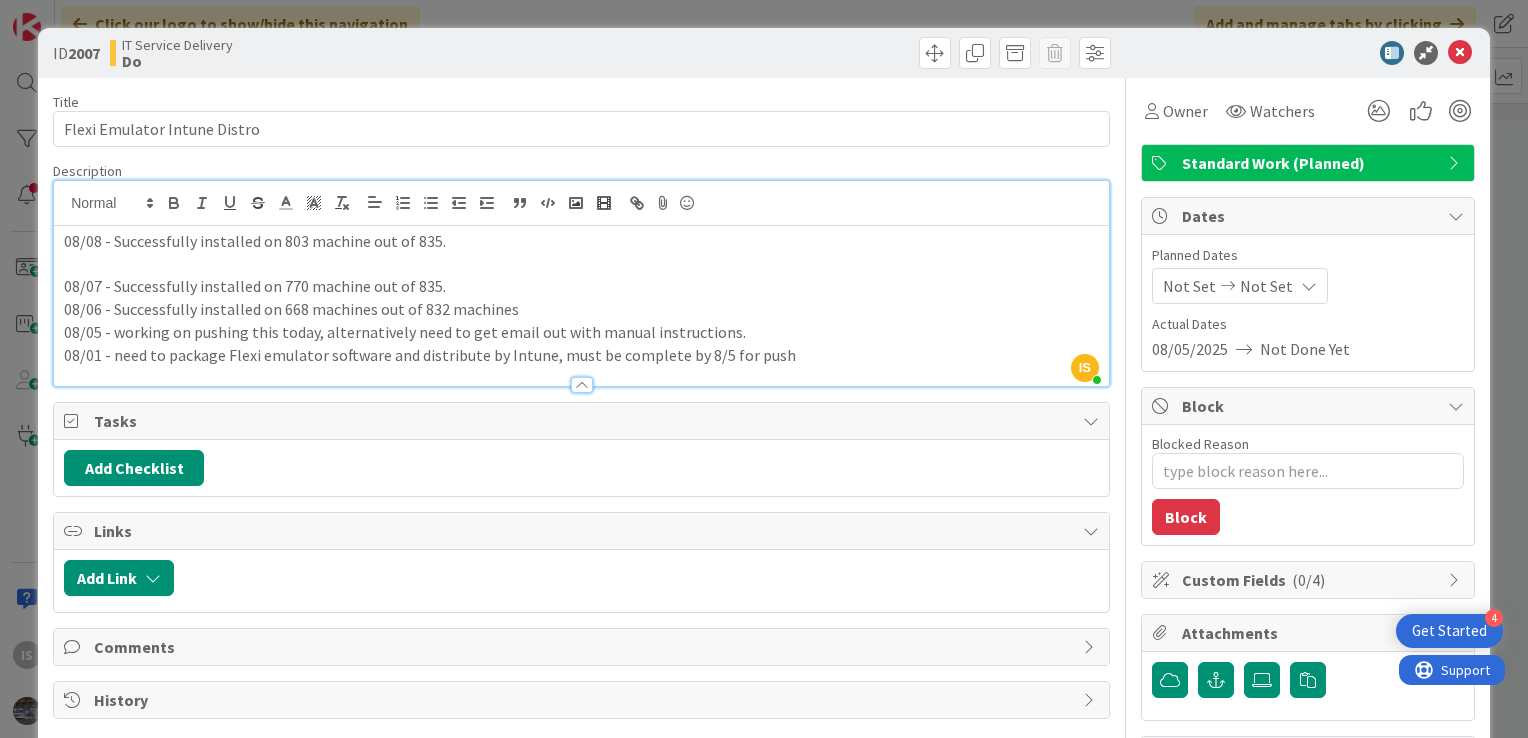 click at bounding box center (581, 264) 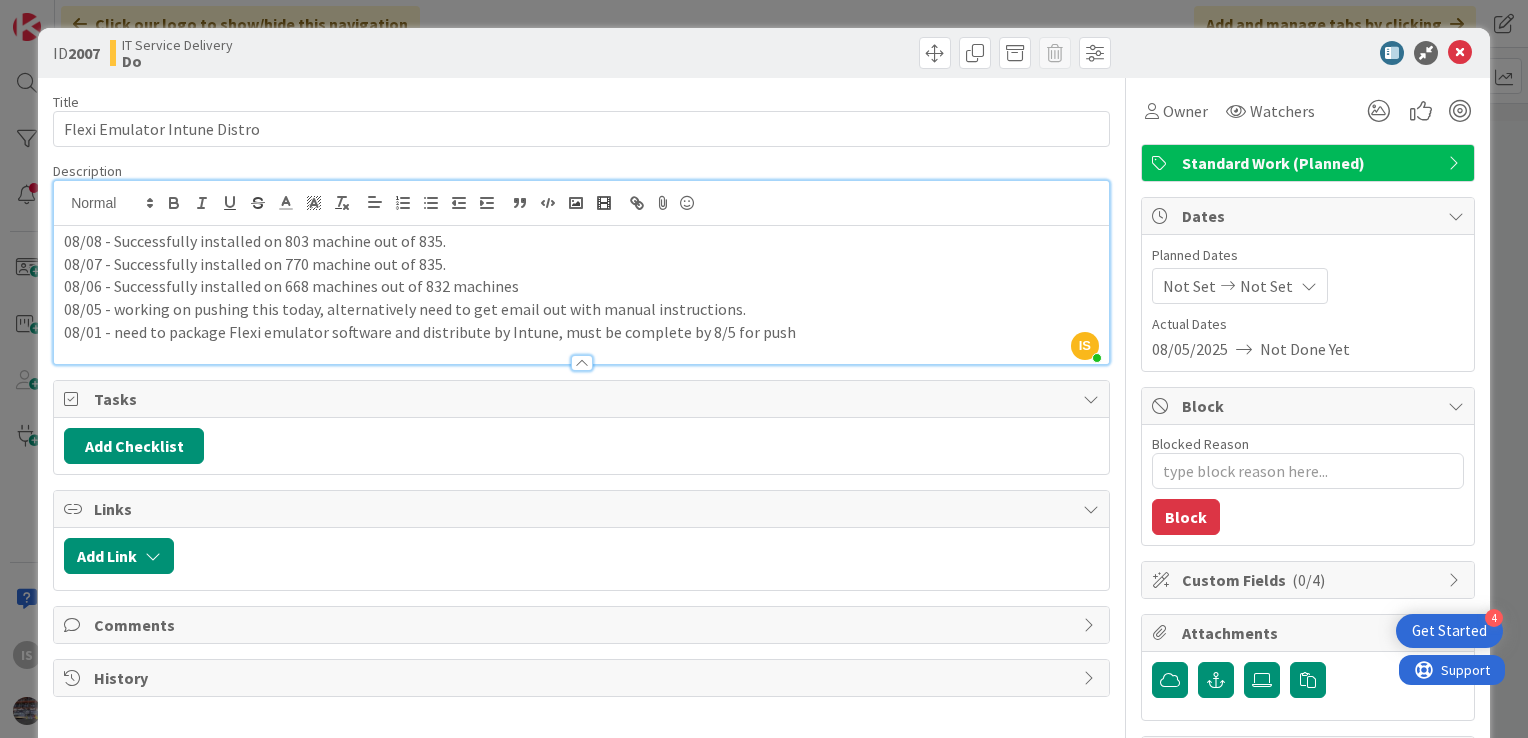 click on "08/08 - Successfully installed on 803 machine out of 835." at bounding box center [581, 241] 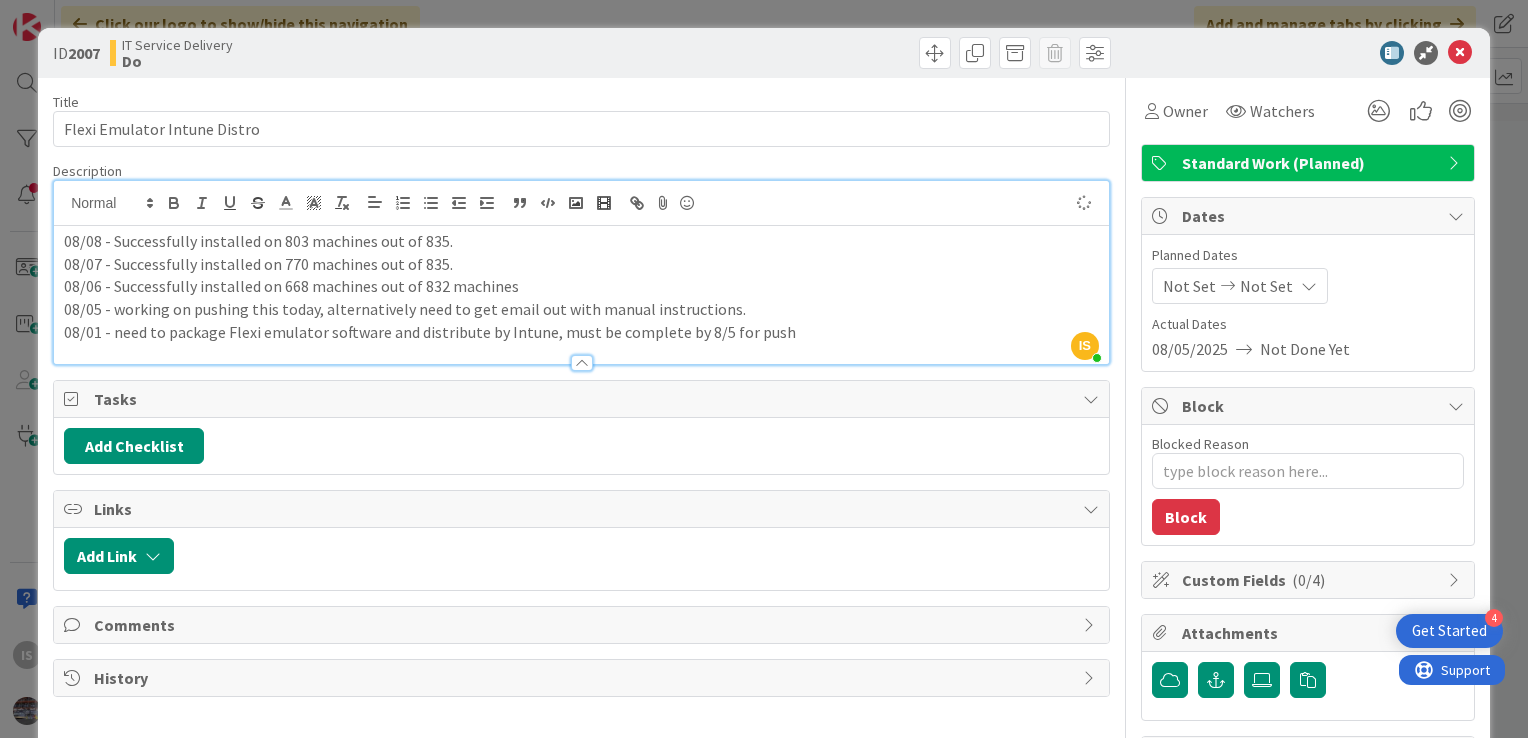 click on "08/08 - Successfully installed on 803 machines out of 835." at bounding box center (581, 241) 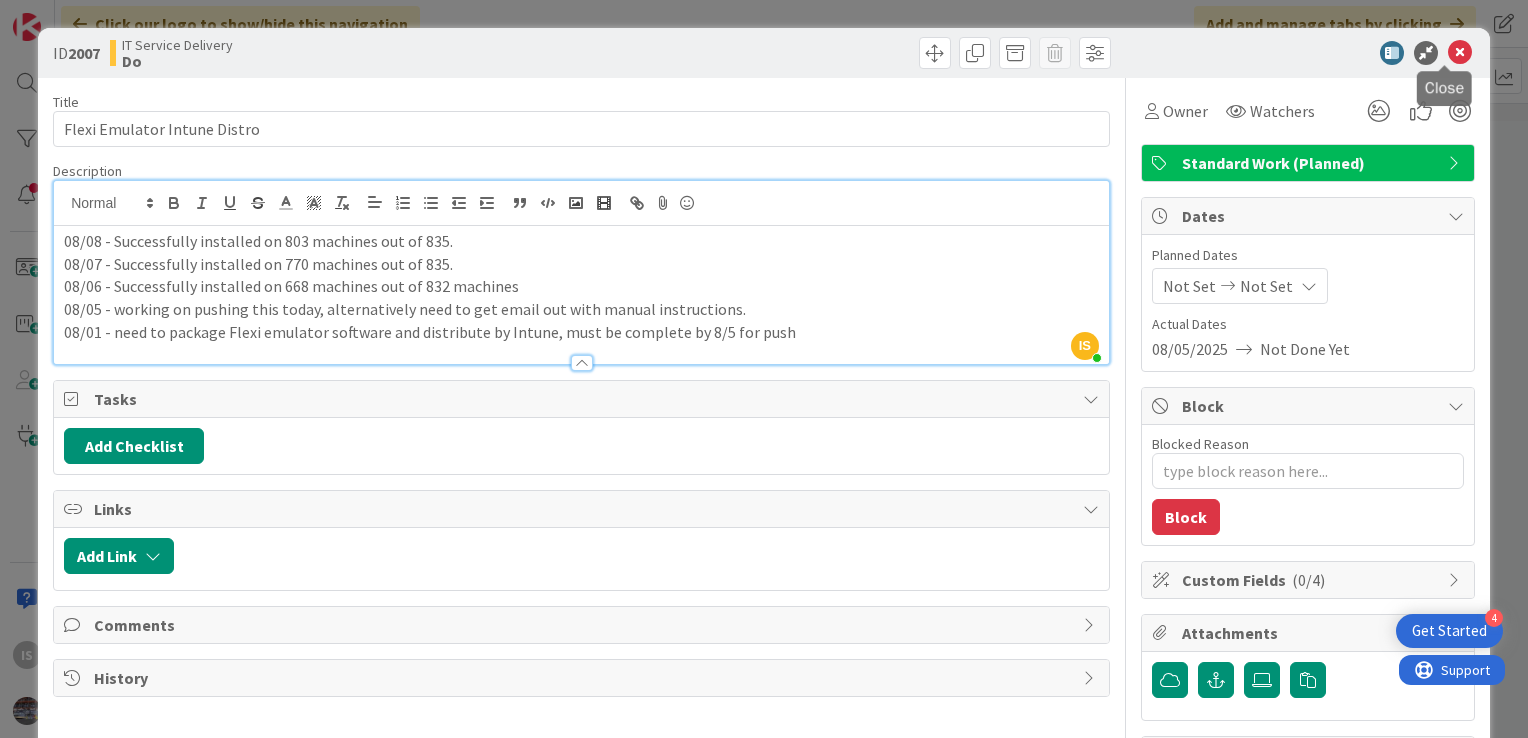 click at bounding box center [1460, 53] 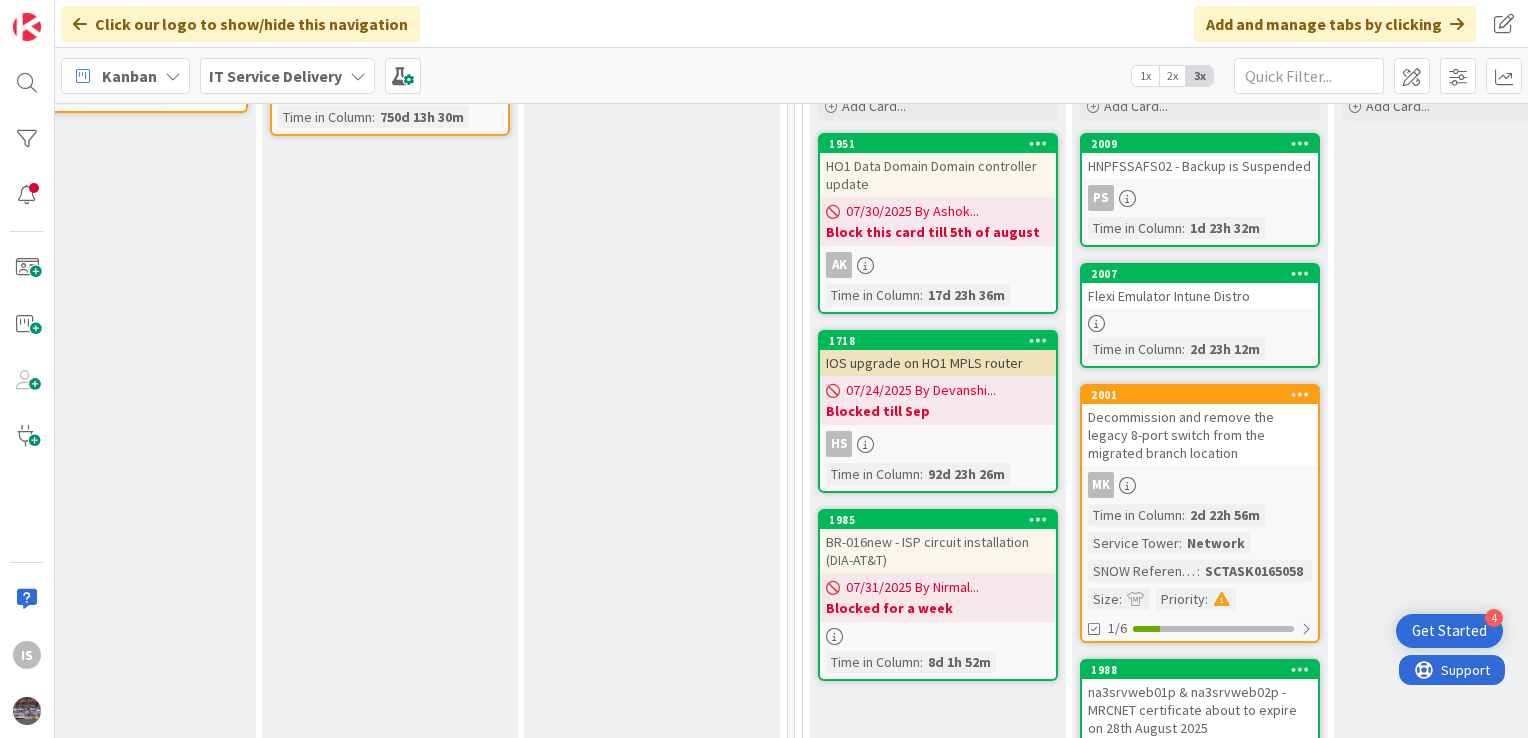scroll, scrollTop: 0, scrollLeft: 0, axis: both 